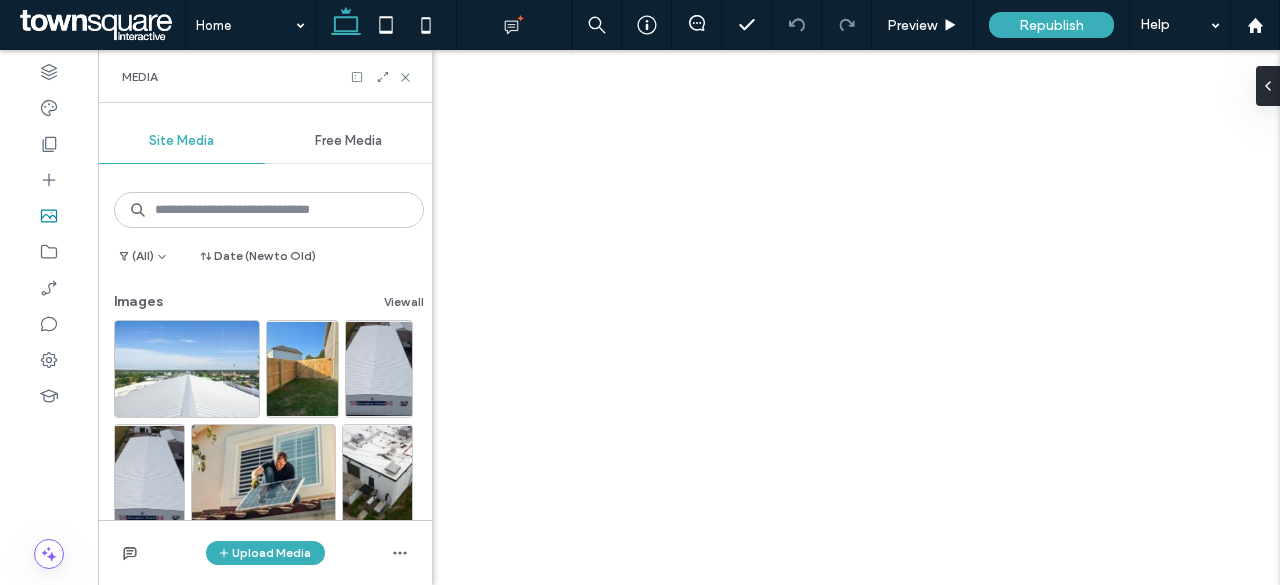scroll, scrollTop: 0, scrollLeft: 0, axis: both 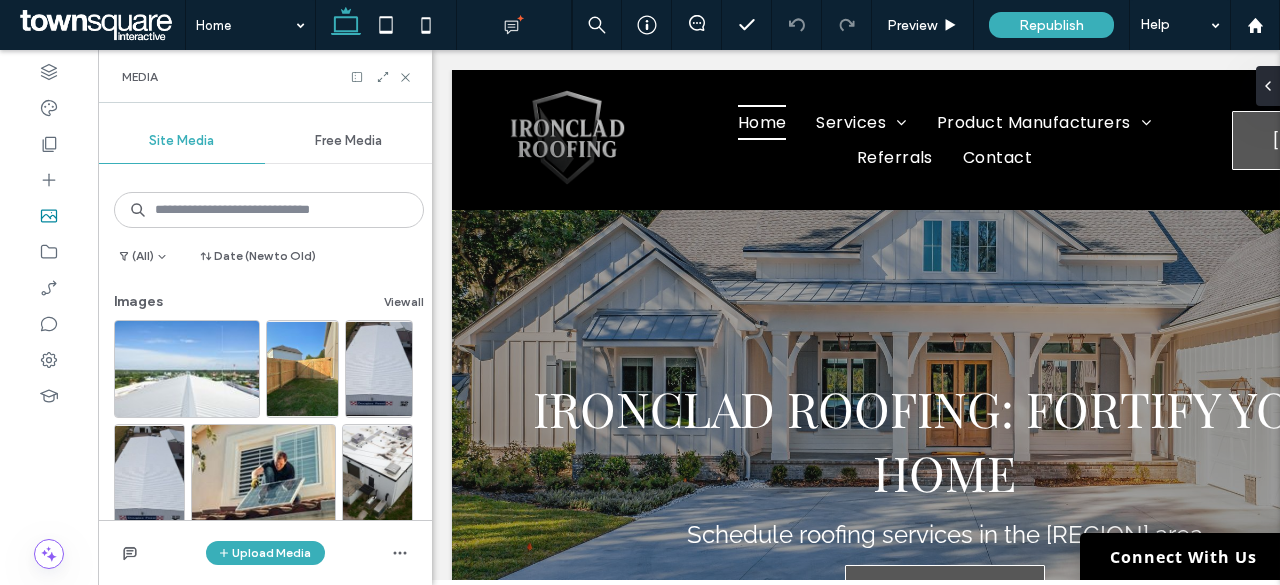 click on "Media" at bounding box center (265, 76) 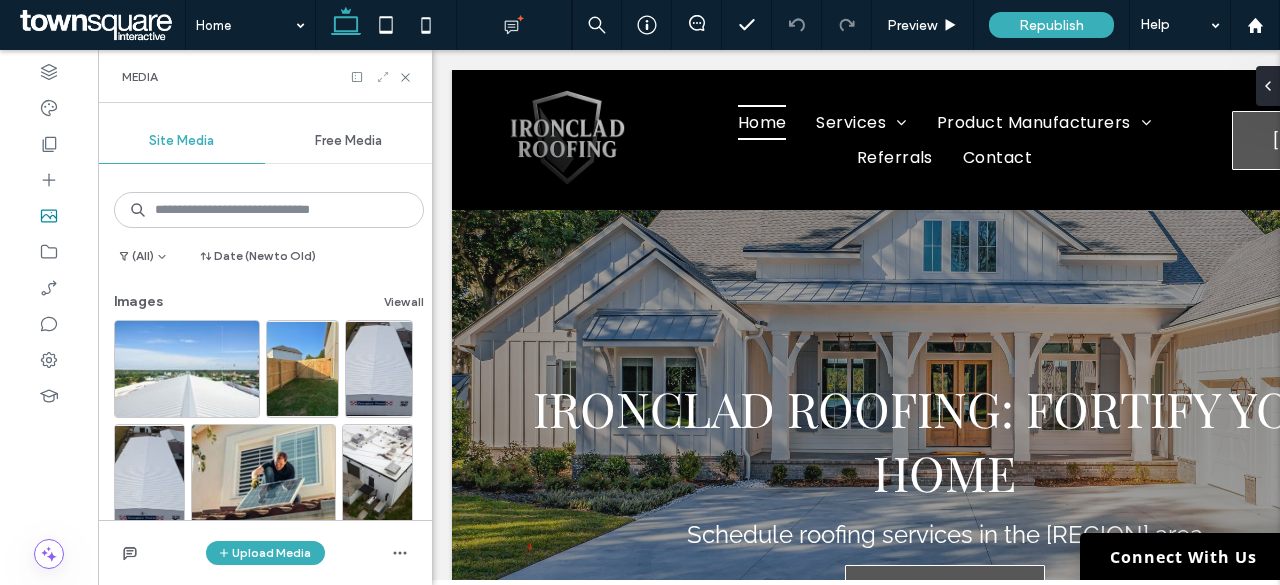 click 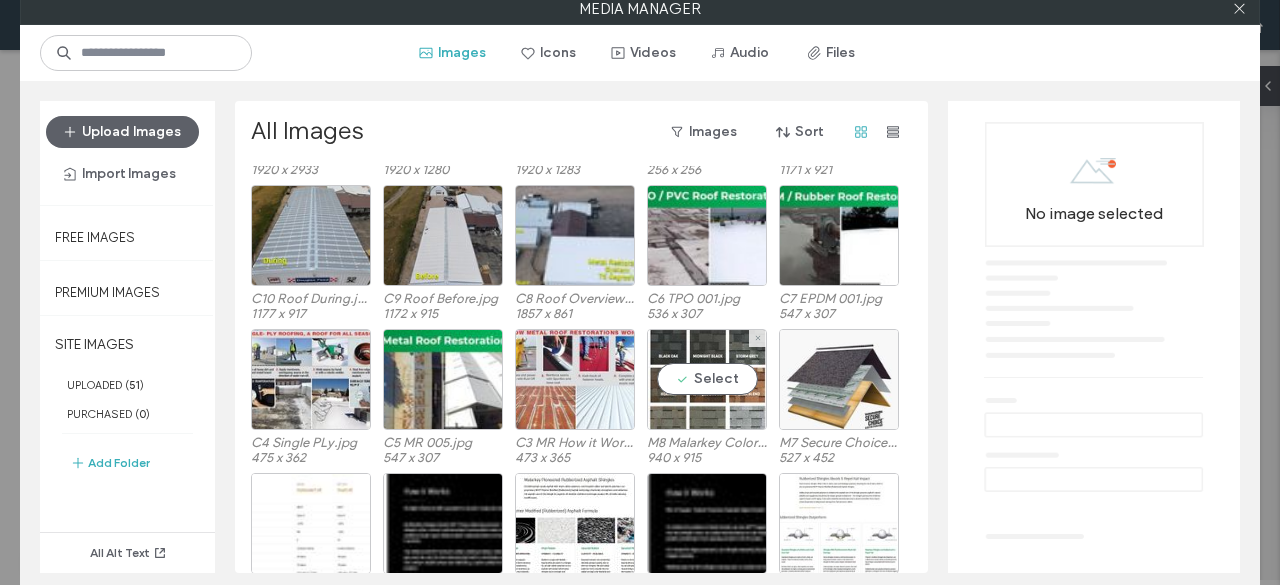 scroll, scrollTop: 609, scrollLeft: 0, axis: vertical 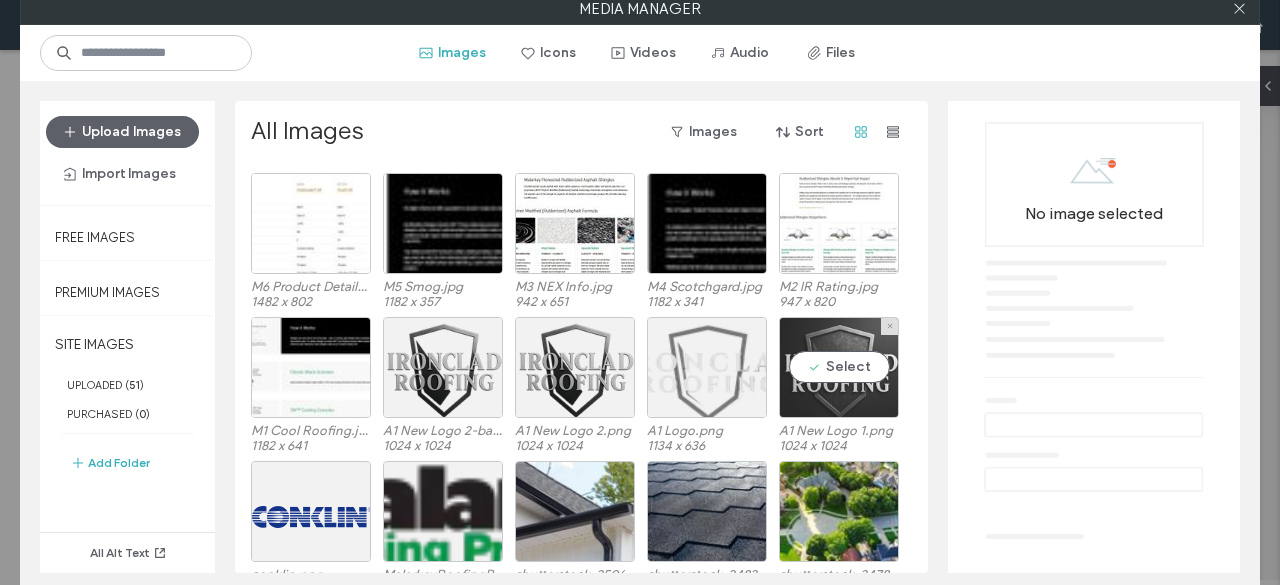 click on "Select" at bounding box center [839, 367] 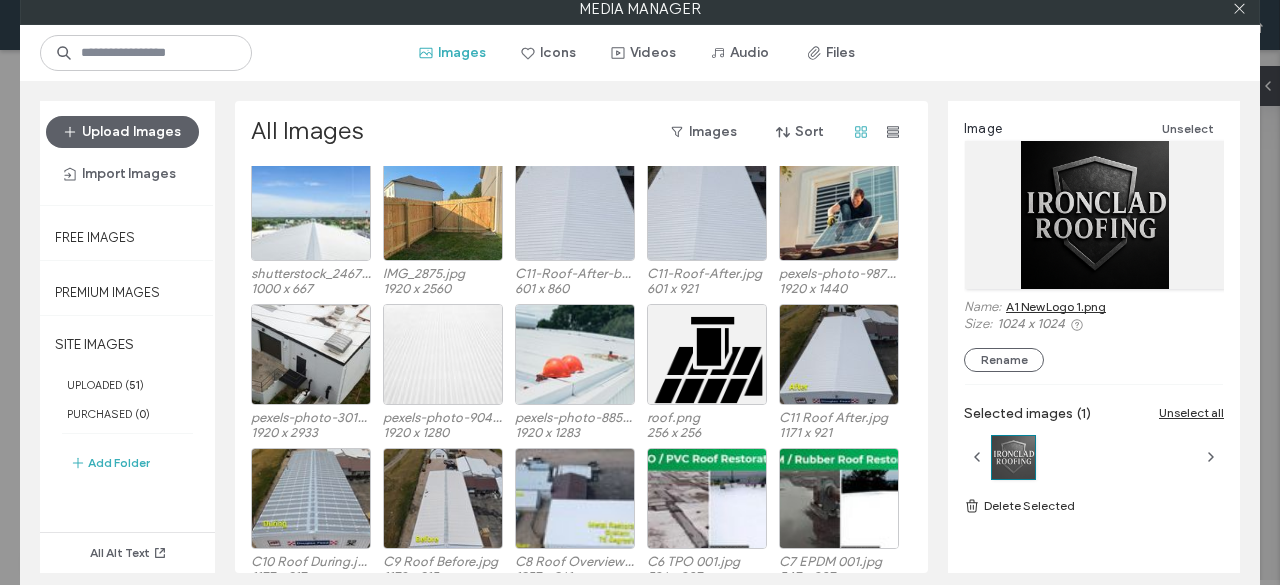 scroll, scrollTop: 0, scrollLeft: 0, axis: both 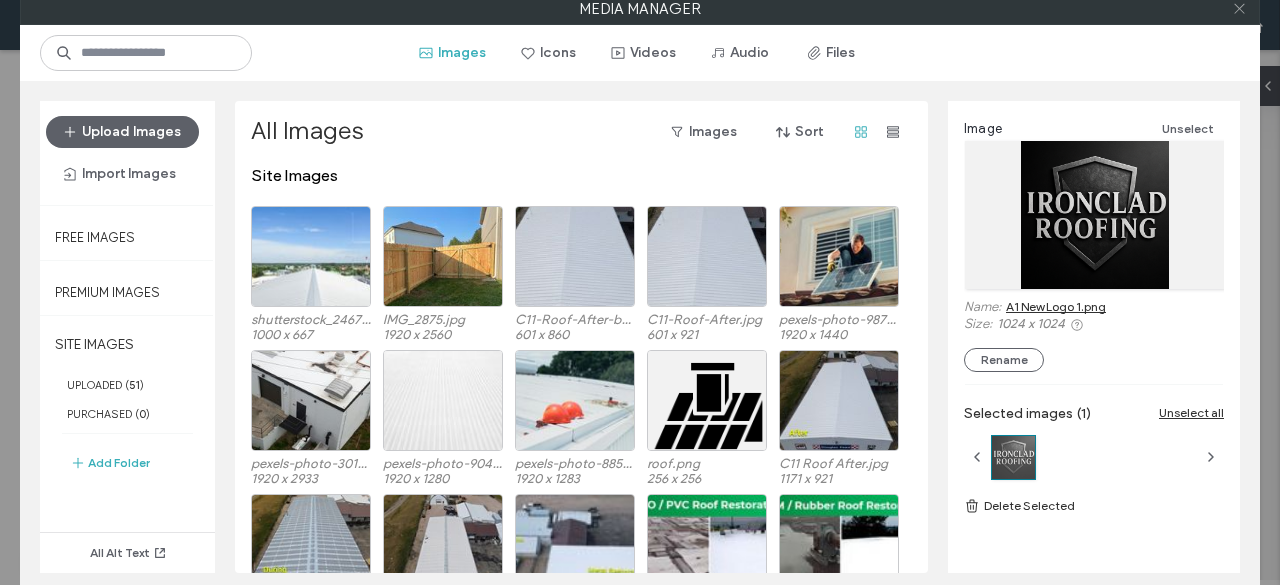 click 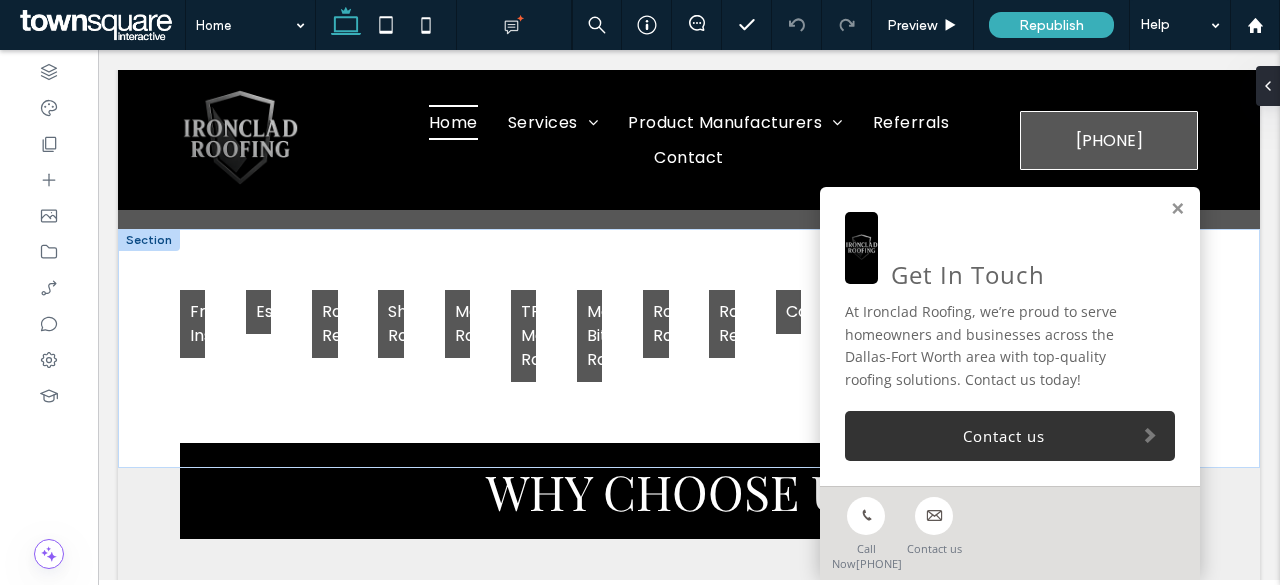 scroll, scrollTop: 3700, scrollLeft: 0, axis: vertical 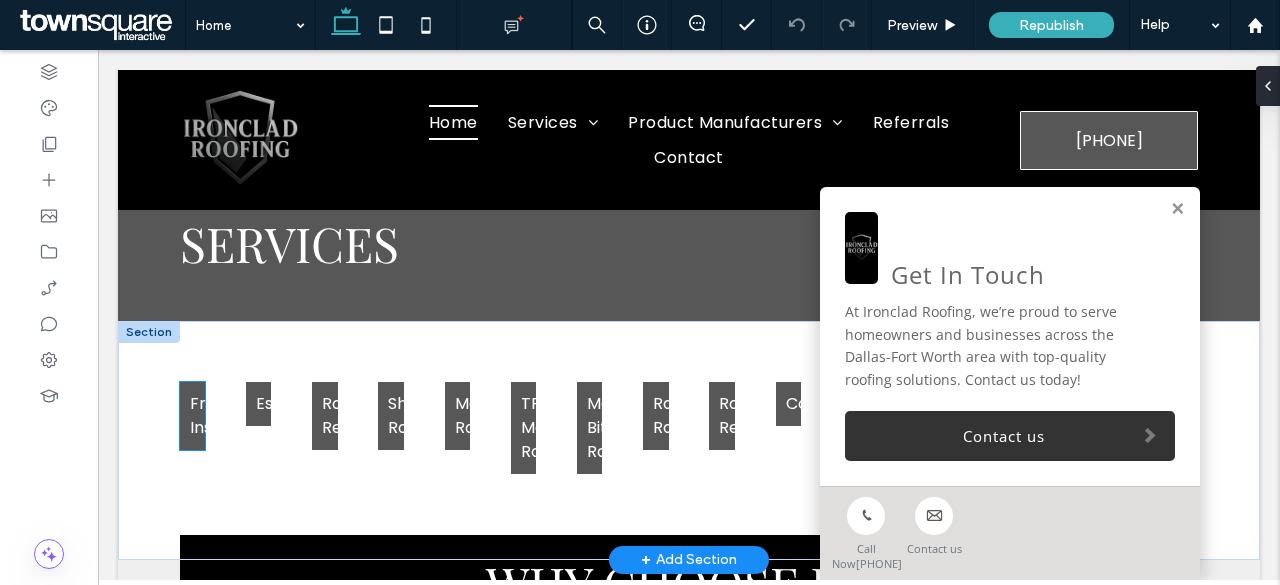 click on "Free Inspections" at bounding box center [235, 415] 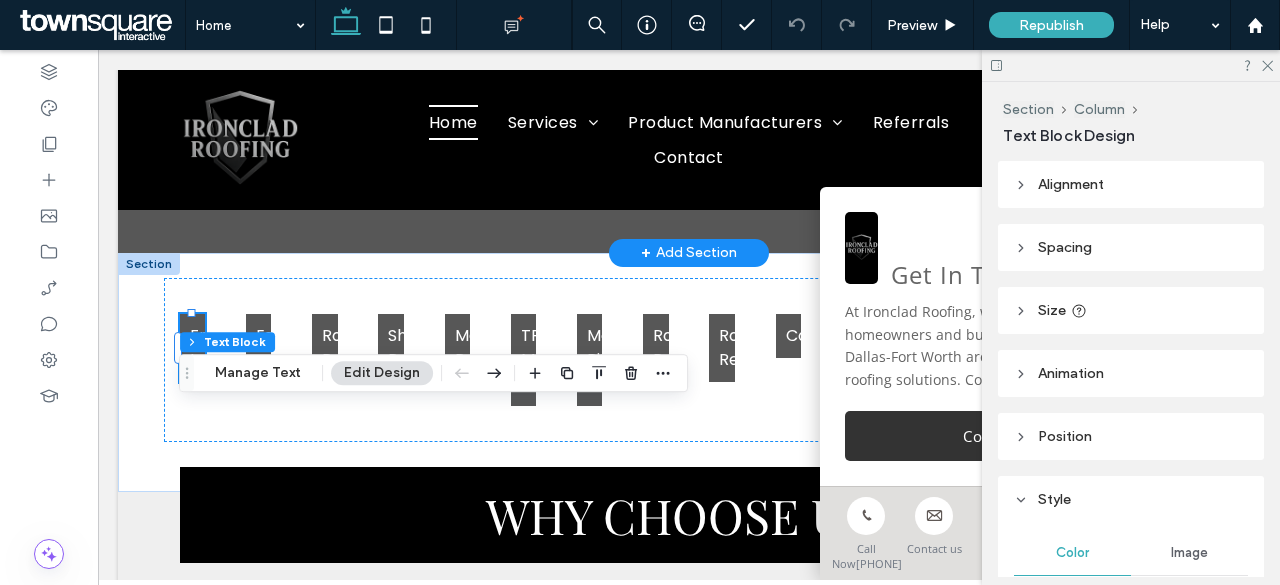 scroll, scrollTop: 3800, scrollLeft: 0, axis: vertical 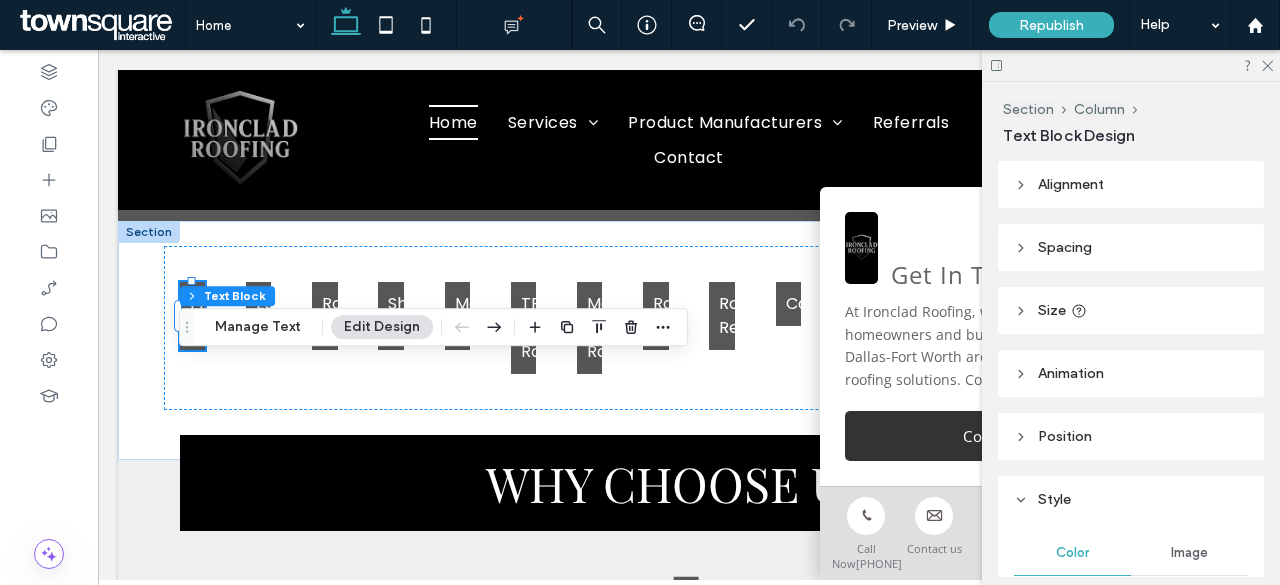click at bounding box center [1131, 65] 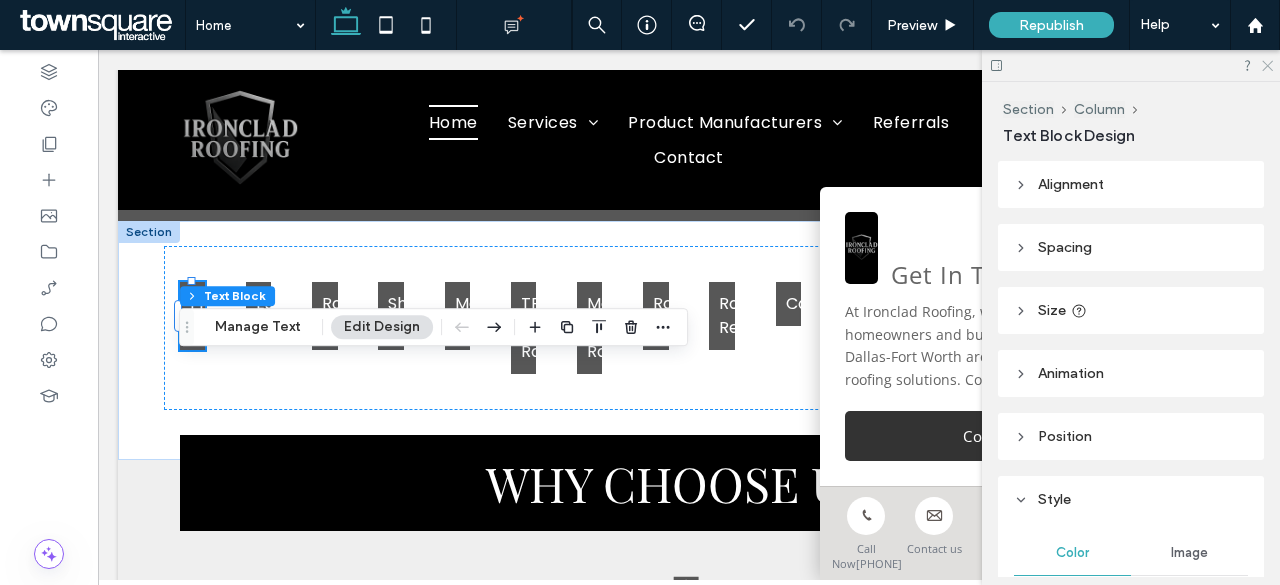 click 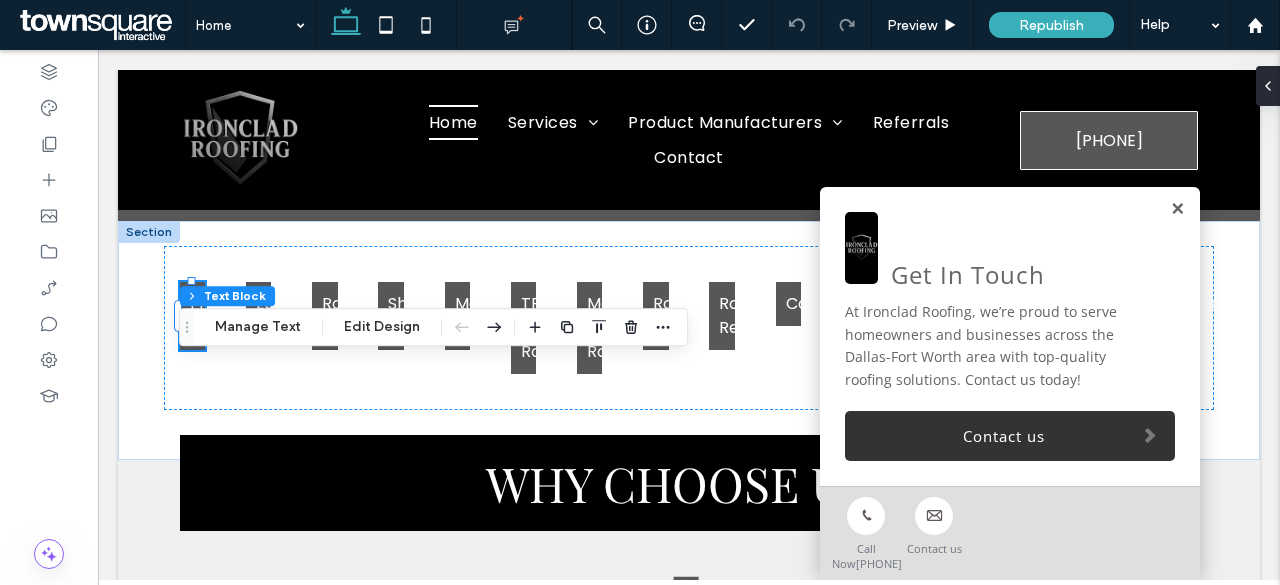 click at bounding box center (1177, 209) 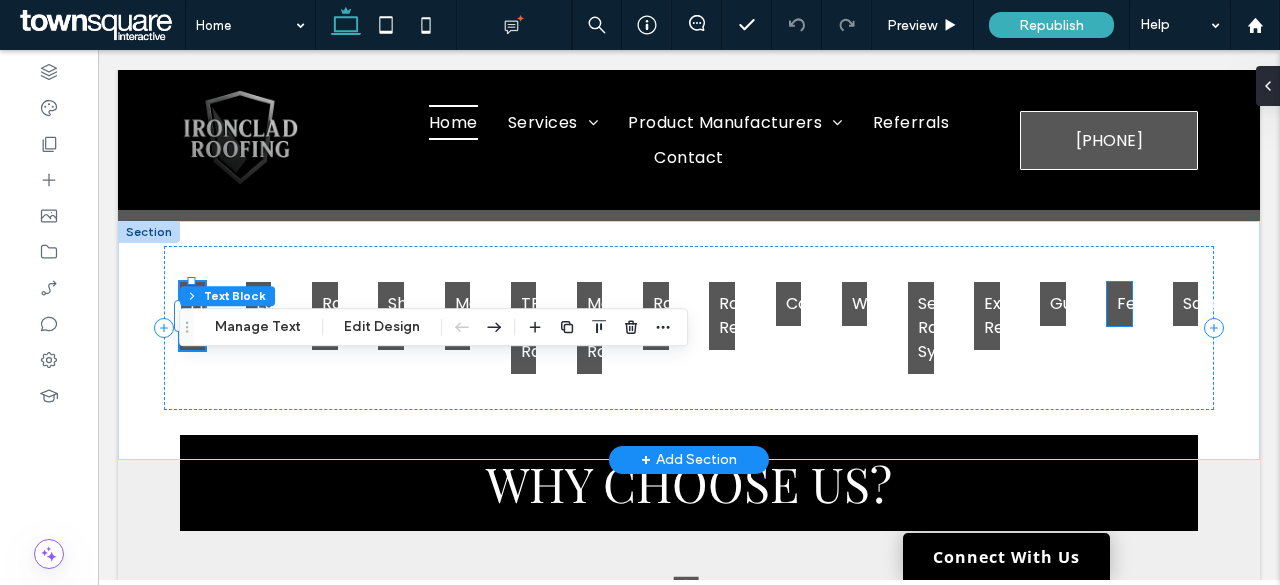 click on "Fencing" at bounding box center [1119, 304] 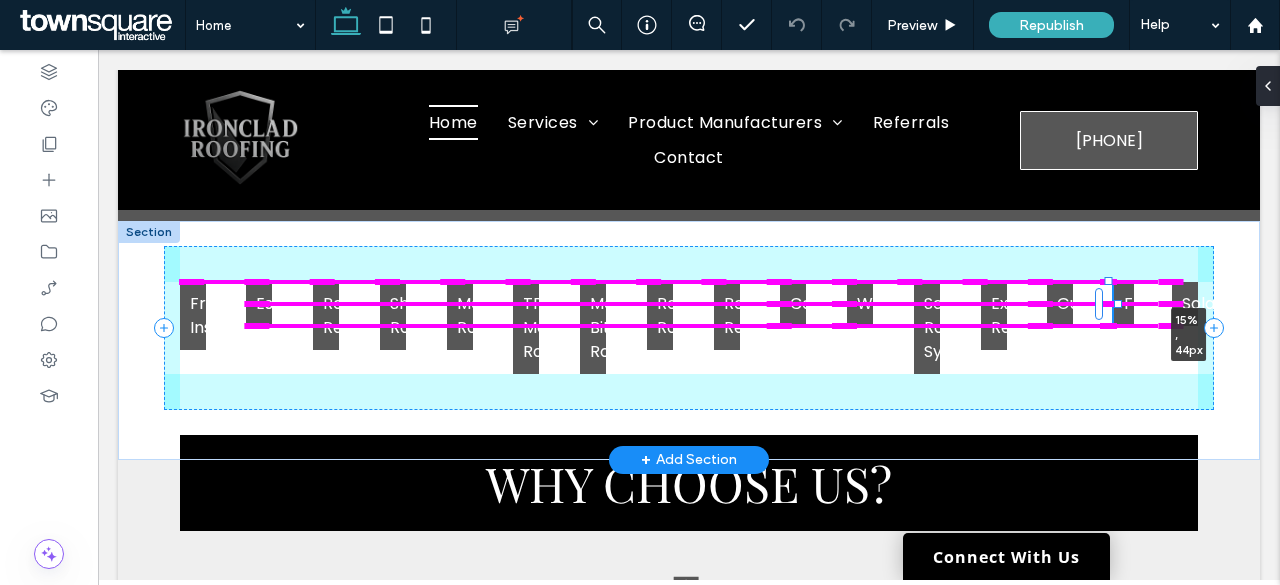 click on "Free Inspections
Estimates
Roof Replacement/Repairs
Shingle Roofing
Metal Roofing
TPO/PVC Membrane Roofing
Modified Bitumen Roofing
Rolled Roofing
Roof Restorations
Coatings
Waterproofing
Seamless Roofing Systems
Exterior Repairs
Gutters
Fencing
15% , 44px
Solar" at bounding box center [689, 340] 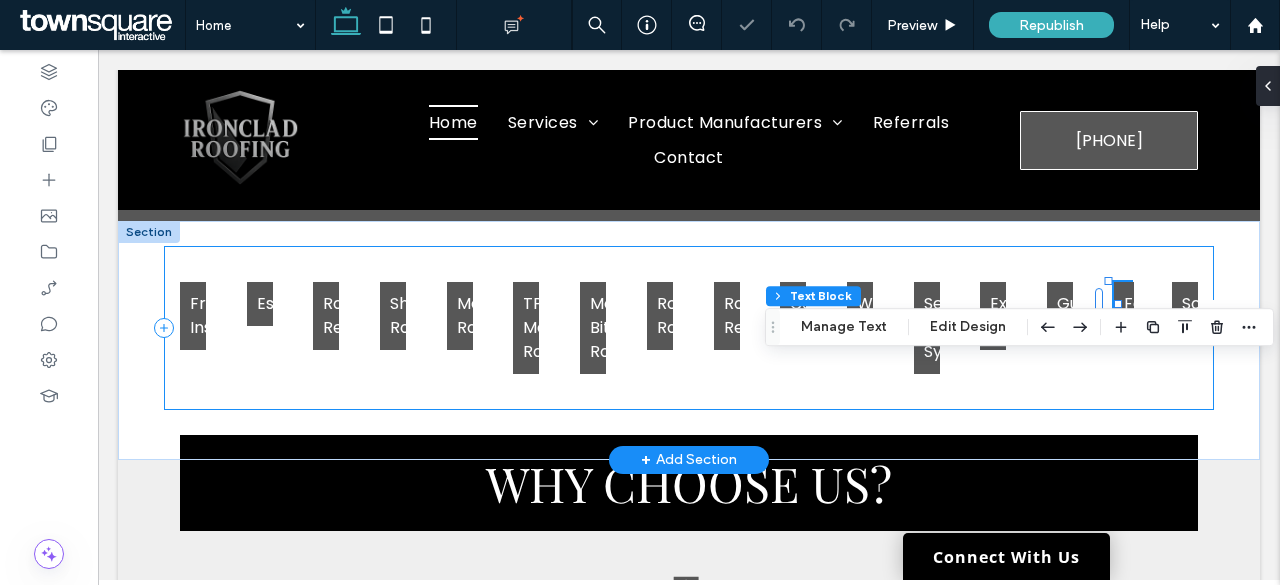click on "Free Inspections
Estimates
Roof Replacement/Repairs
Shingle Roofing
Metal Roofing
TPO/PVC Membrane Roofing
Modified Bitumen Roofing
Rolled Roofing
Roof Restorations
Coatings
Waterproofing
Seamless Roofing Systems
Exterior Repairs
Gutters
Fencing
15% , 44px
Solar" at bounding box center [689, 328] 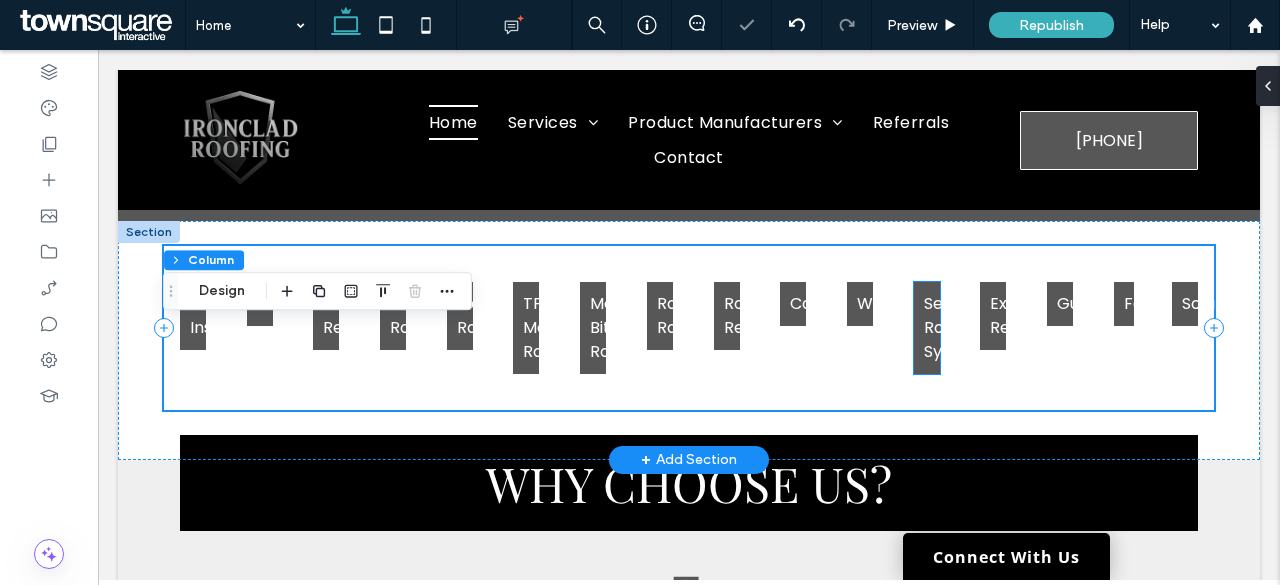 click on "Seamless Roofing Systems" at bounding box center (961, 327) 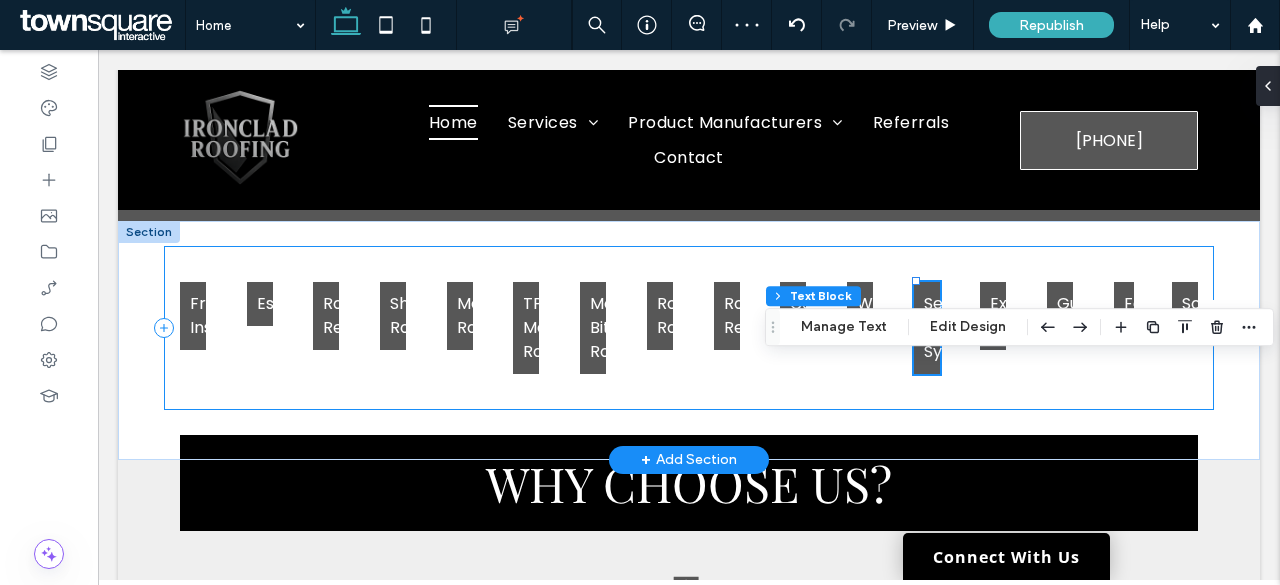 click on "Free Inspections
Estimates
Roof Replacement/Repairs
Shingle Roofing
Metal Roofing
TPO/PVC Membrane Roofing
Modified Bitumen Roofing
Rolled Roofing
Roof Restorations
Coatings
Waterproofing
Seamless Roofing Systems
Exterior Repairs
Gutters
Fencing
Solar" at bounding box center [689, 328] 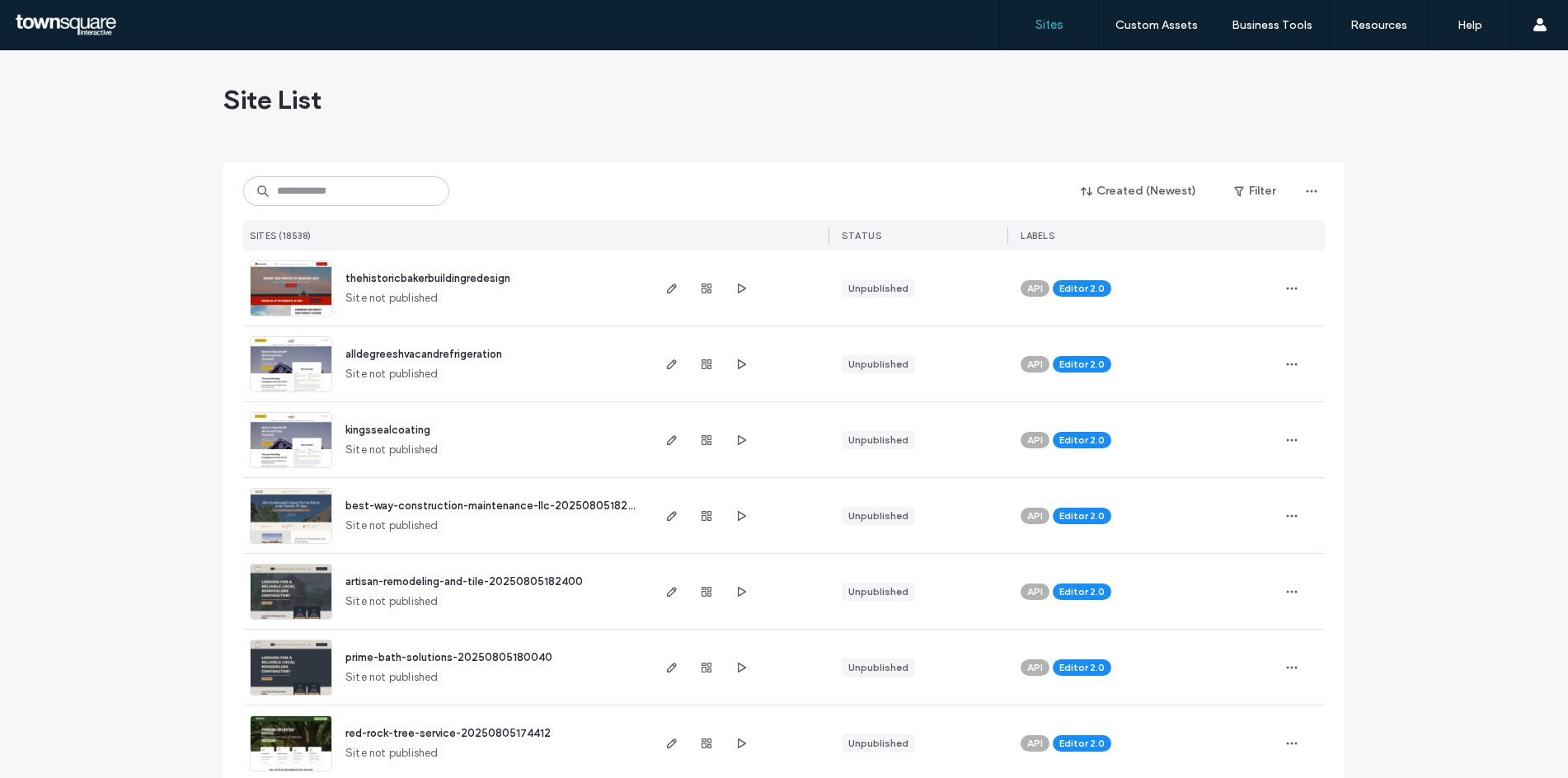 scroll, scrollTop: 0, scrollLeft: 0, axis: both 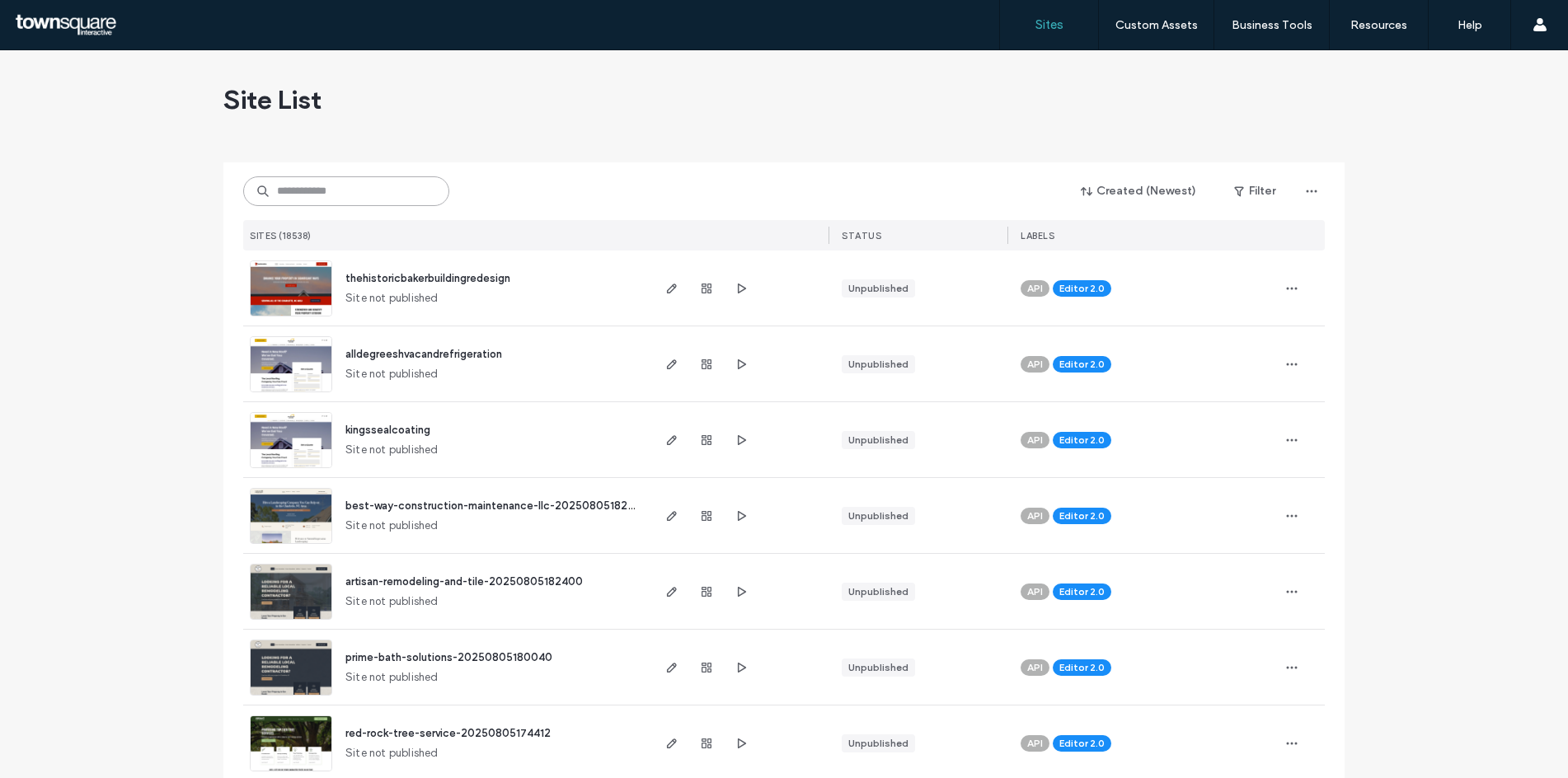 click at bounding box center [346, 191] 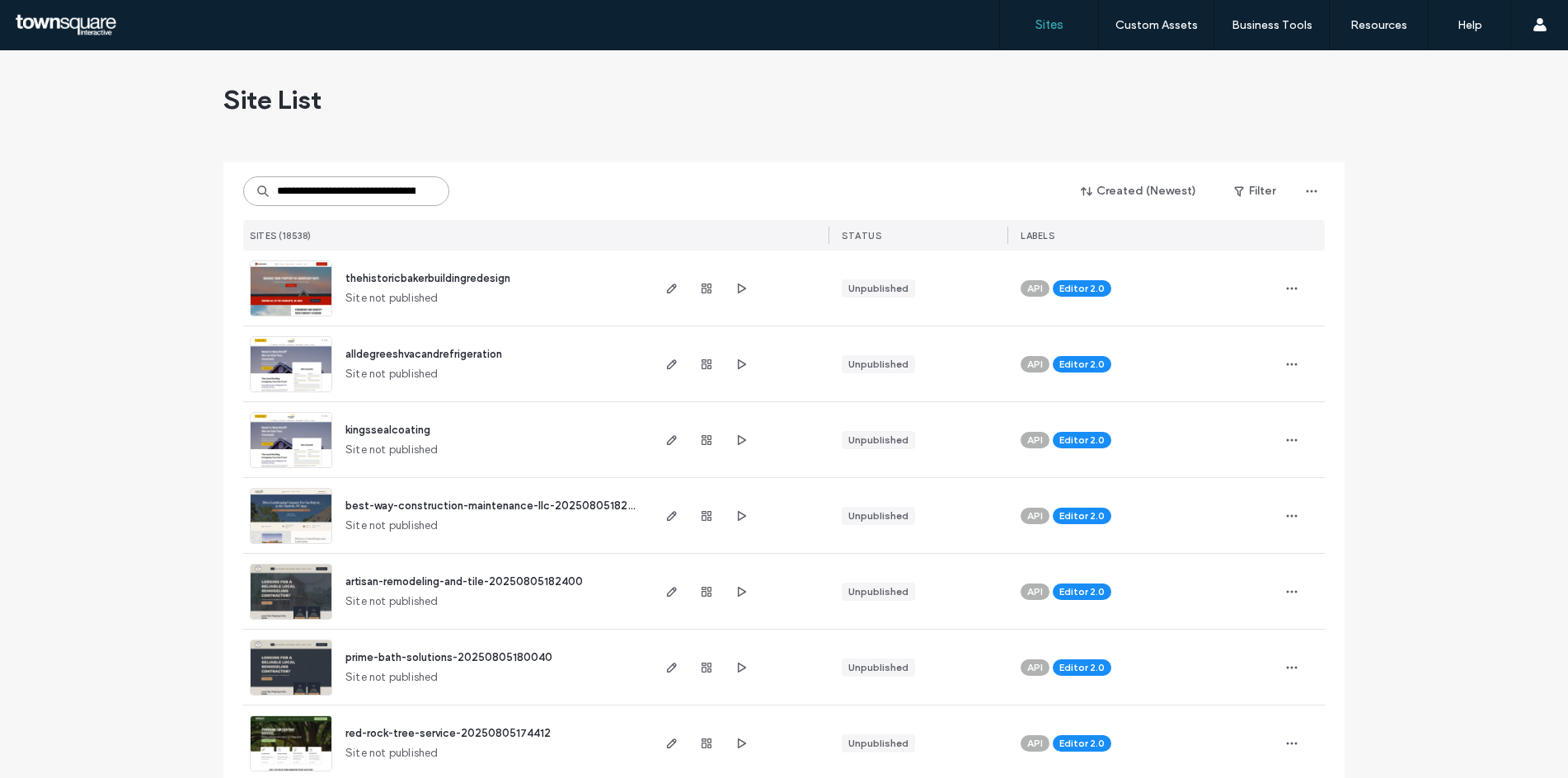 scroll, scrollTop: 0, scrollLeft: 102, axis: horizontal 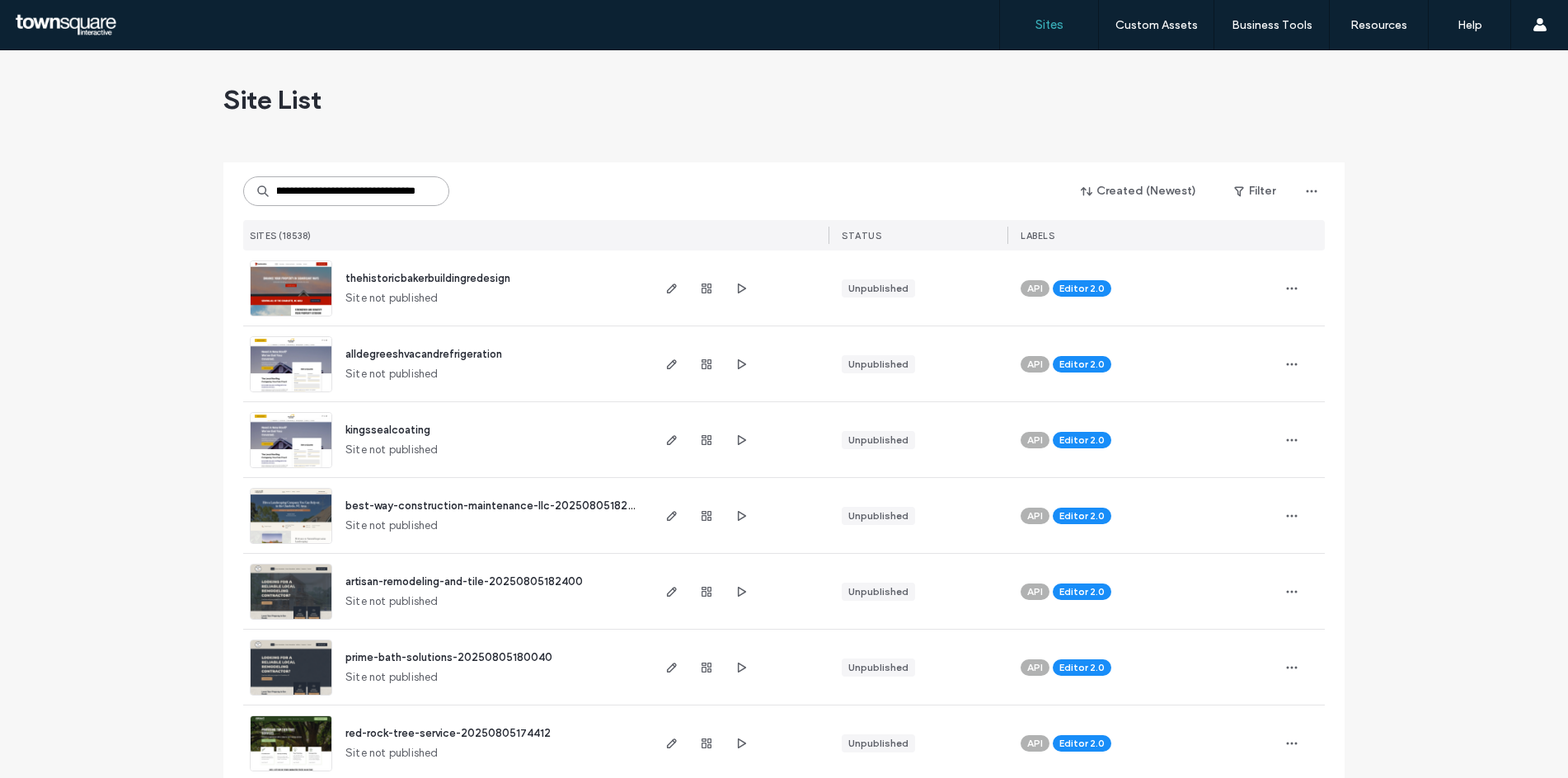 type on "**********" 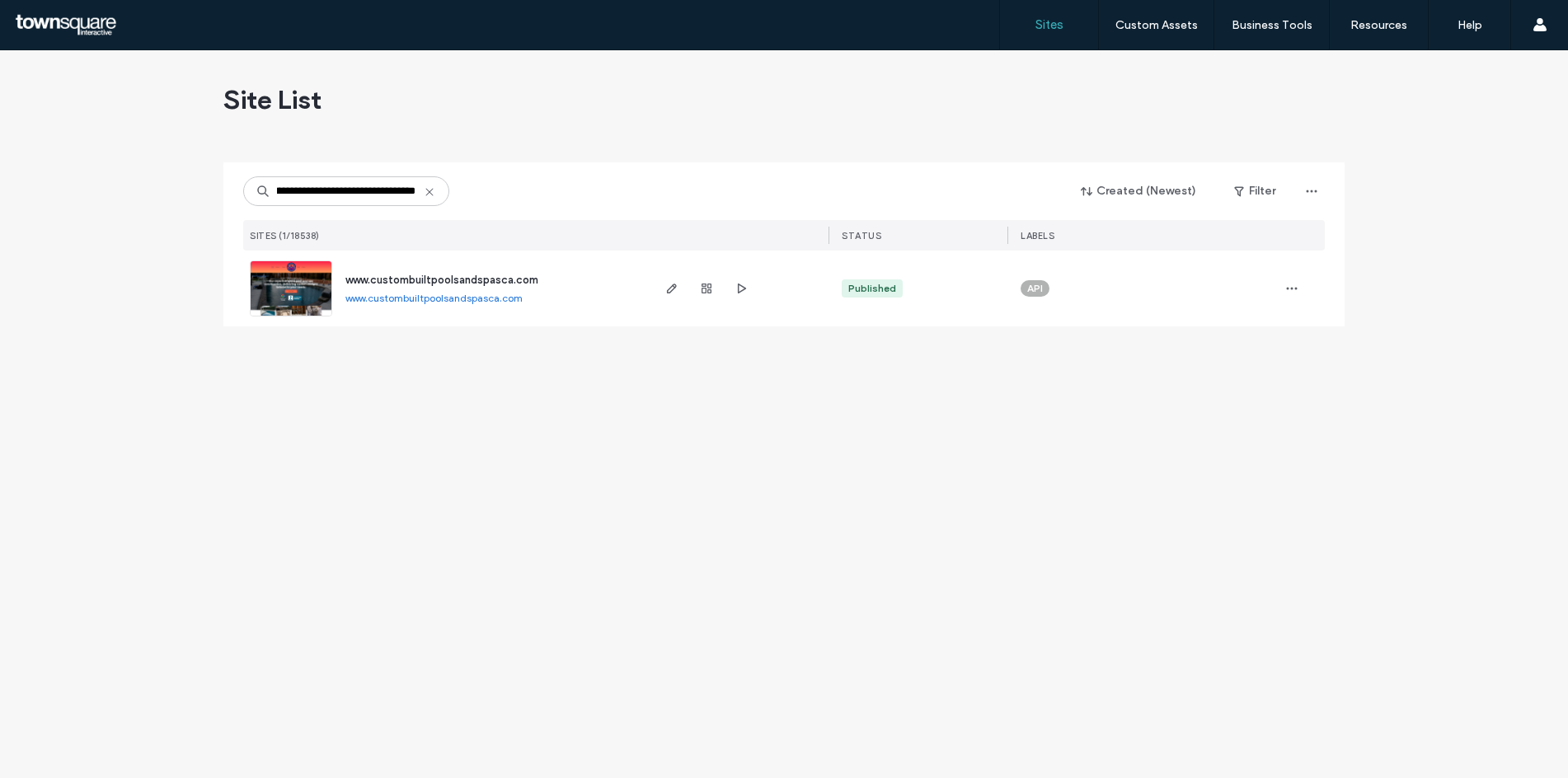 scroll, scrollTop: 0, scrollLeft: 0, axis: both 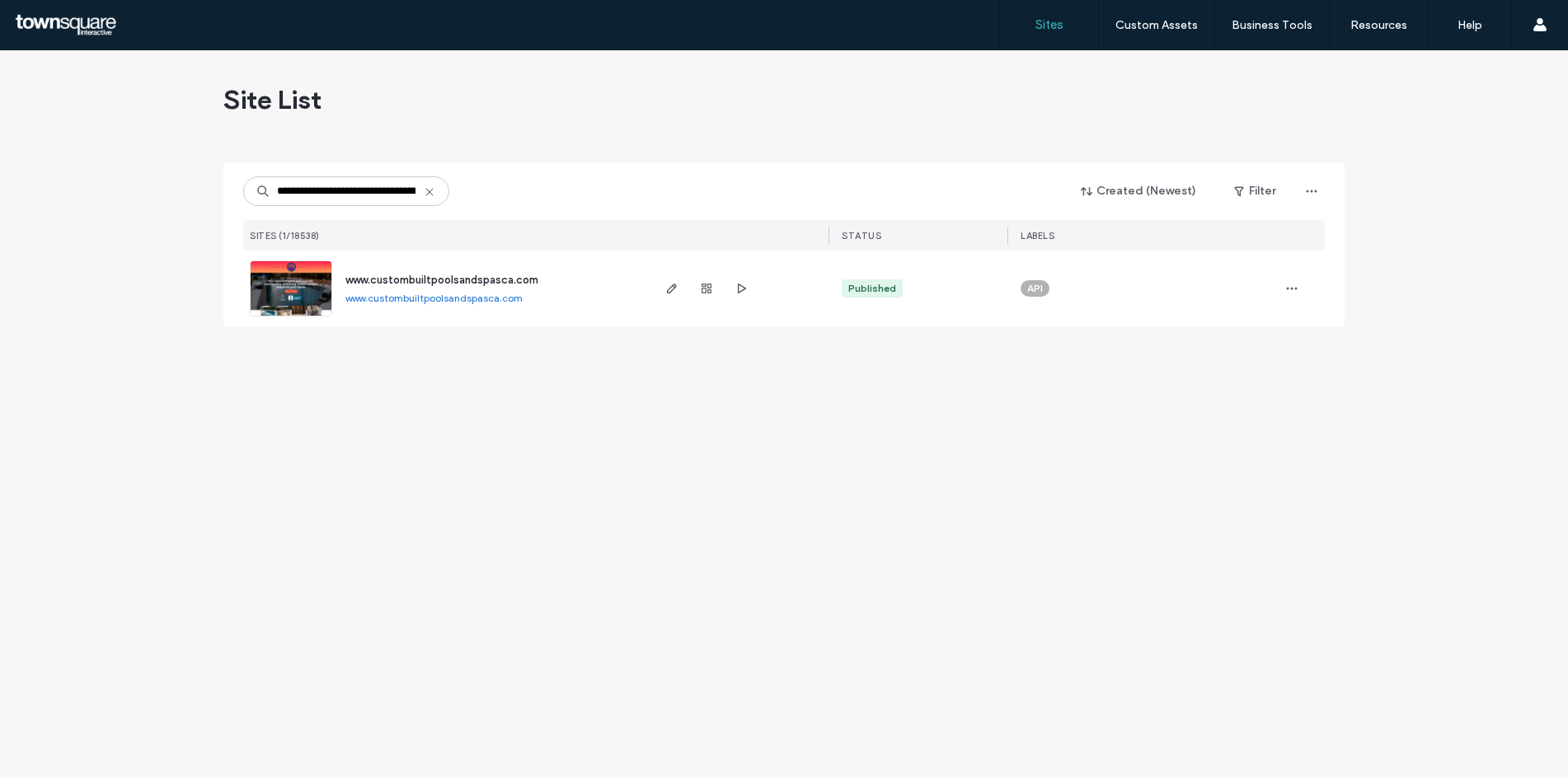 drag, startPoint x: 665, startPoint y: 293, endPoint x: 730, endPoint y: 215, distance: 101.53325 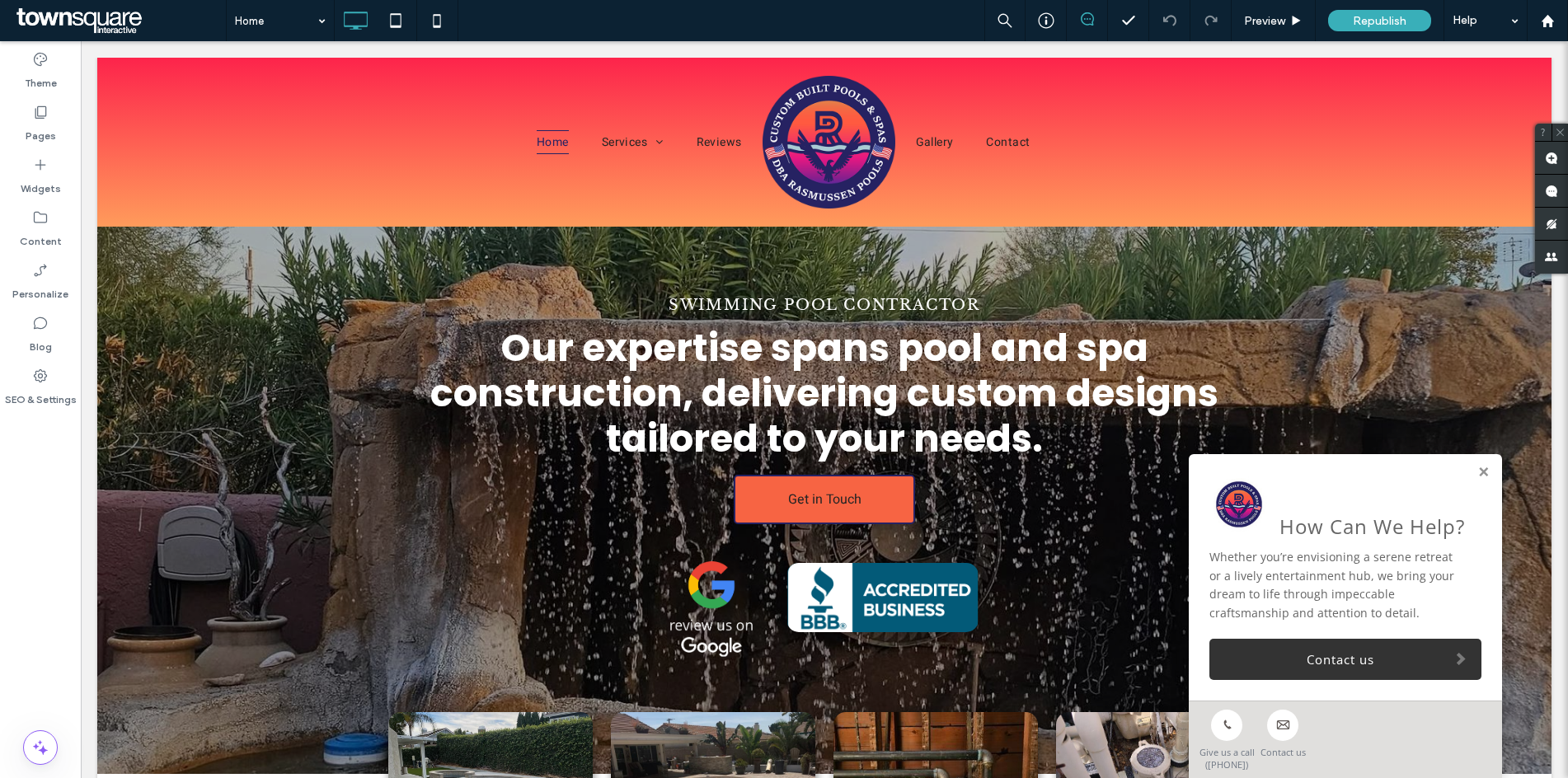 scroll, scrollTop: 330, scrollLeft: 0, axis: vertical 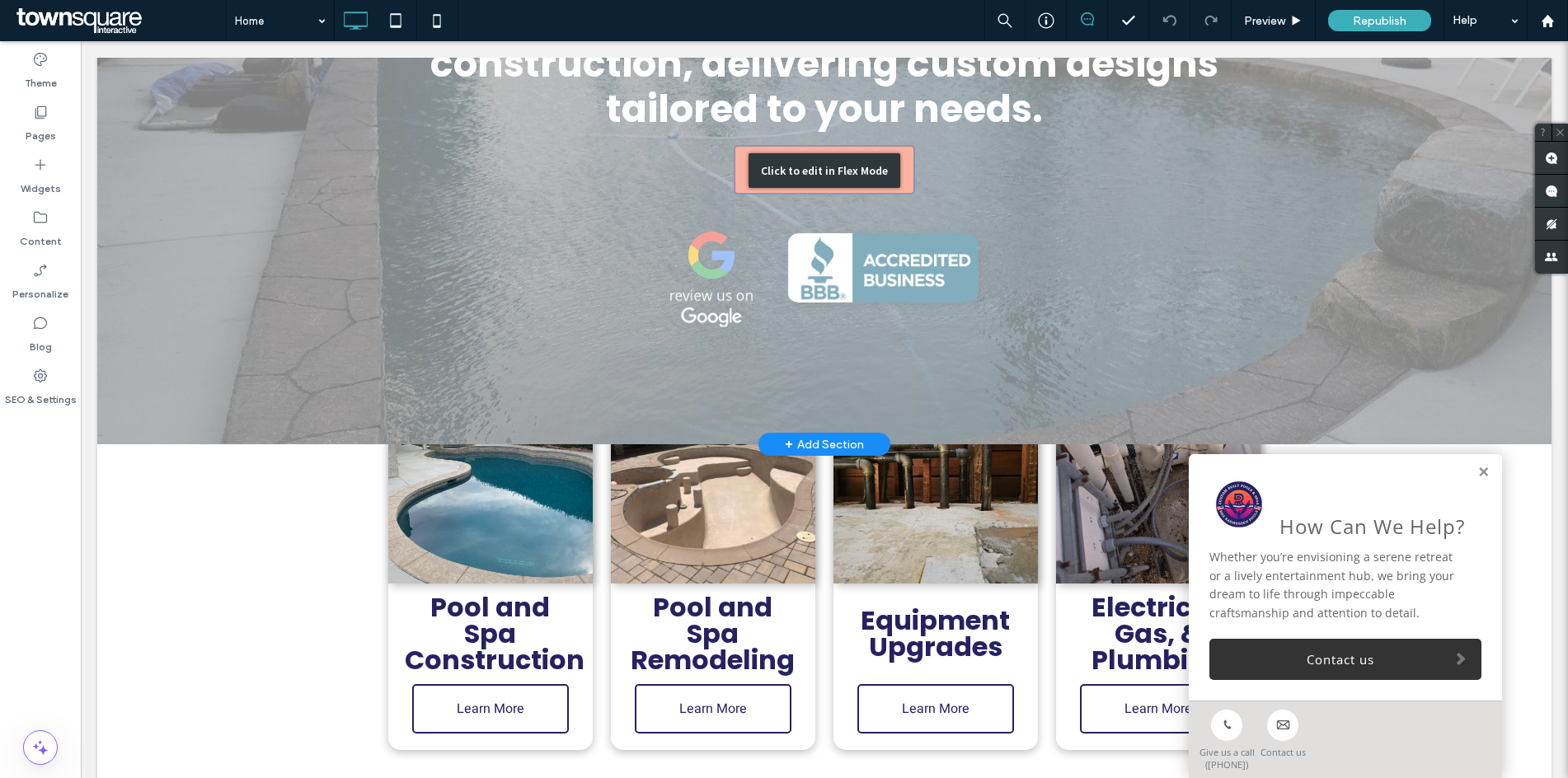 click on "Click to edit in Flex Mode" at bounding box center (824, 171) 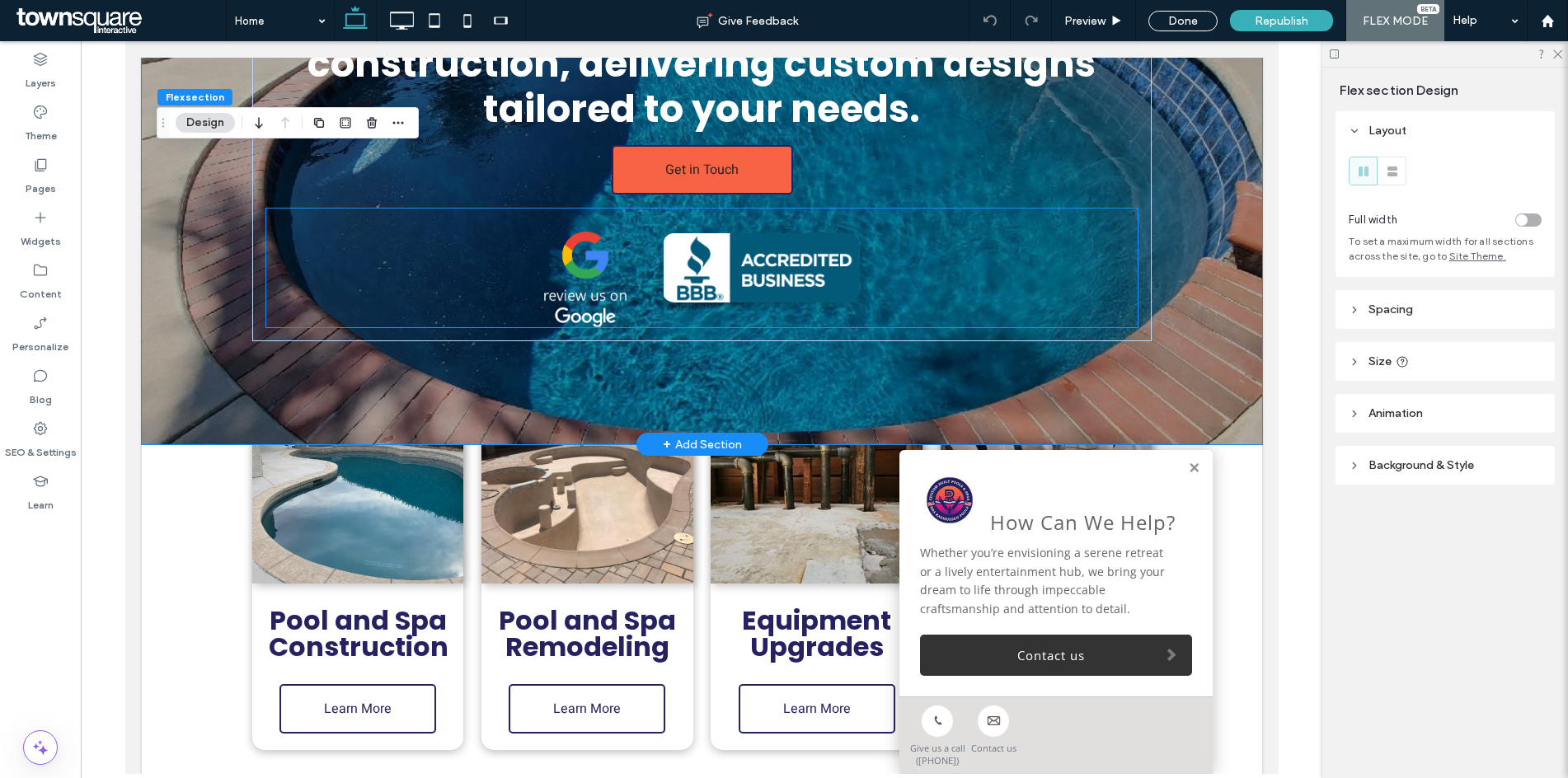 click at bounding box center (760, 268) 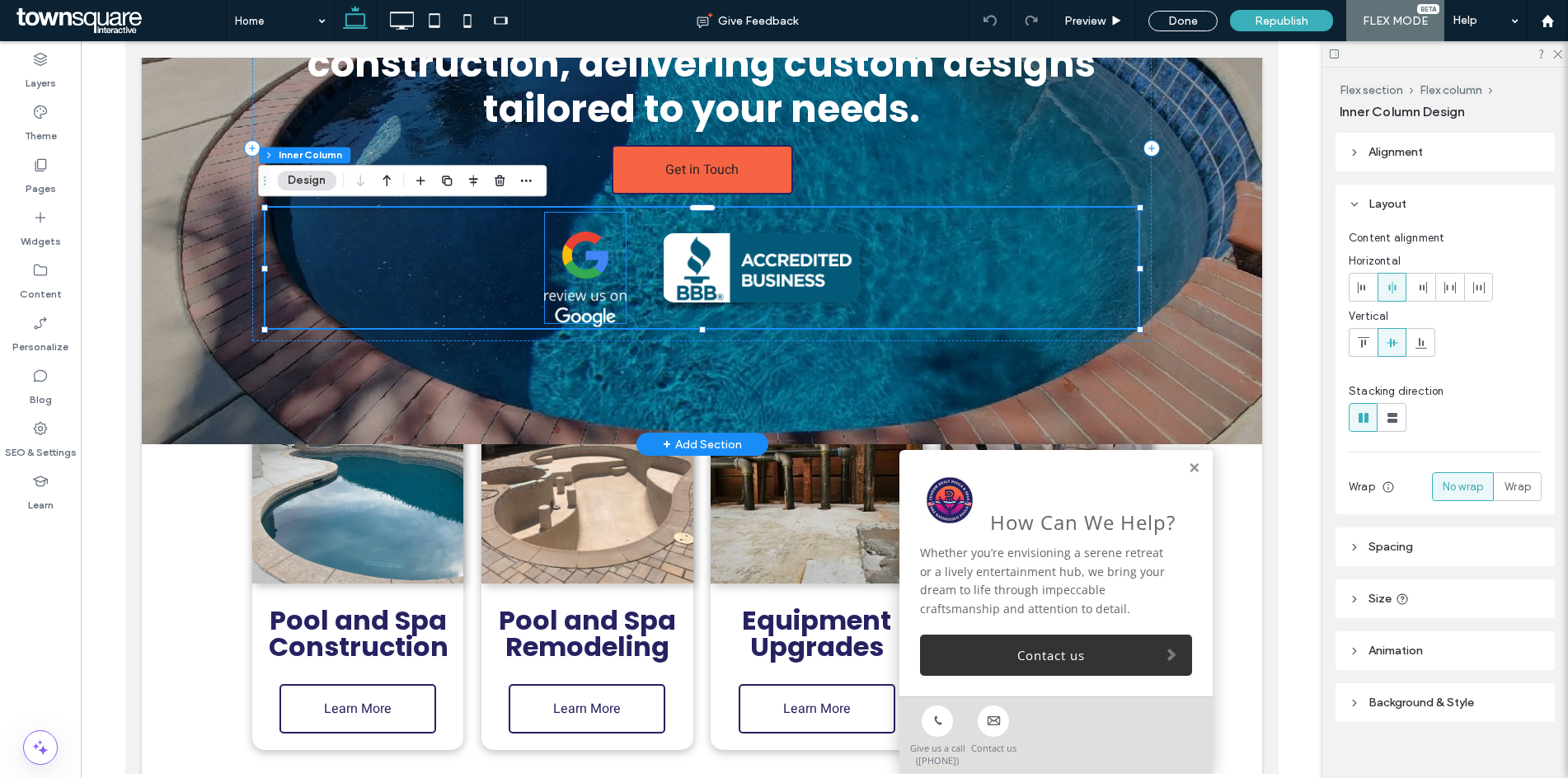 click at bounding box center (584, 279) 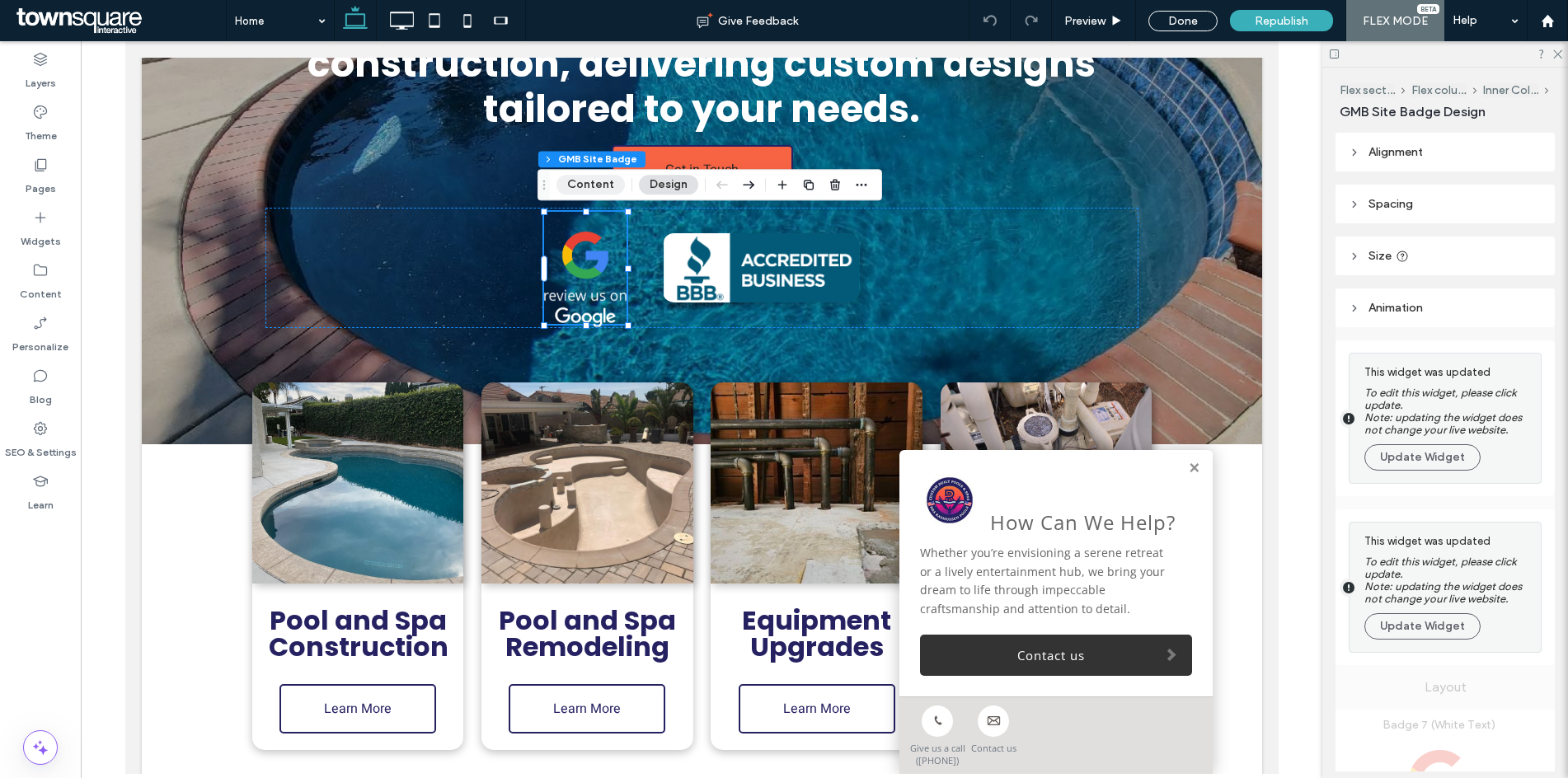 click on "Content" at bounding box center (590, 185) 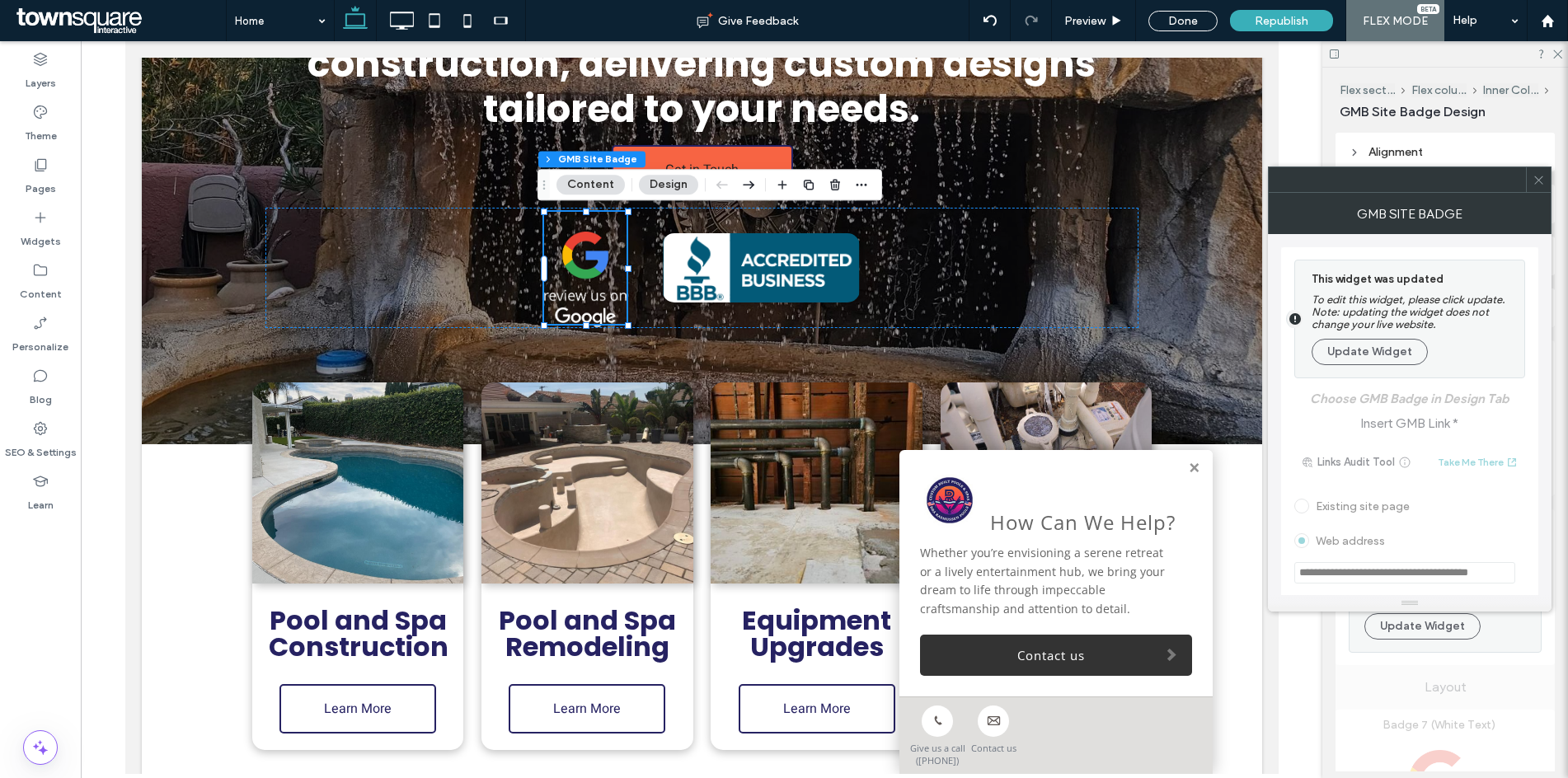 click 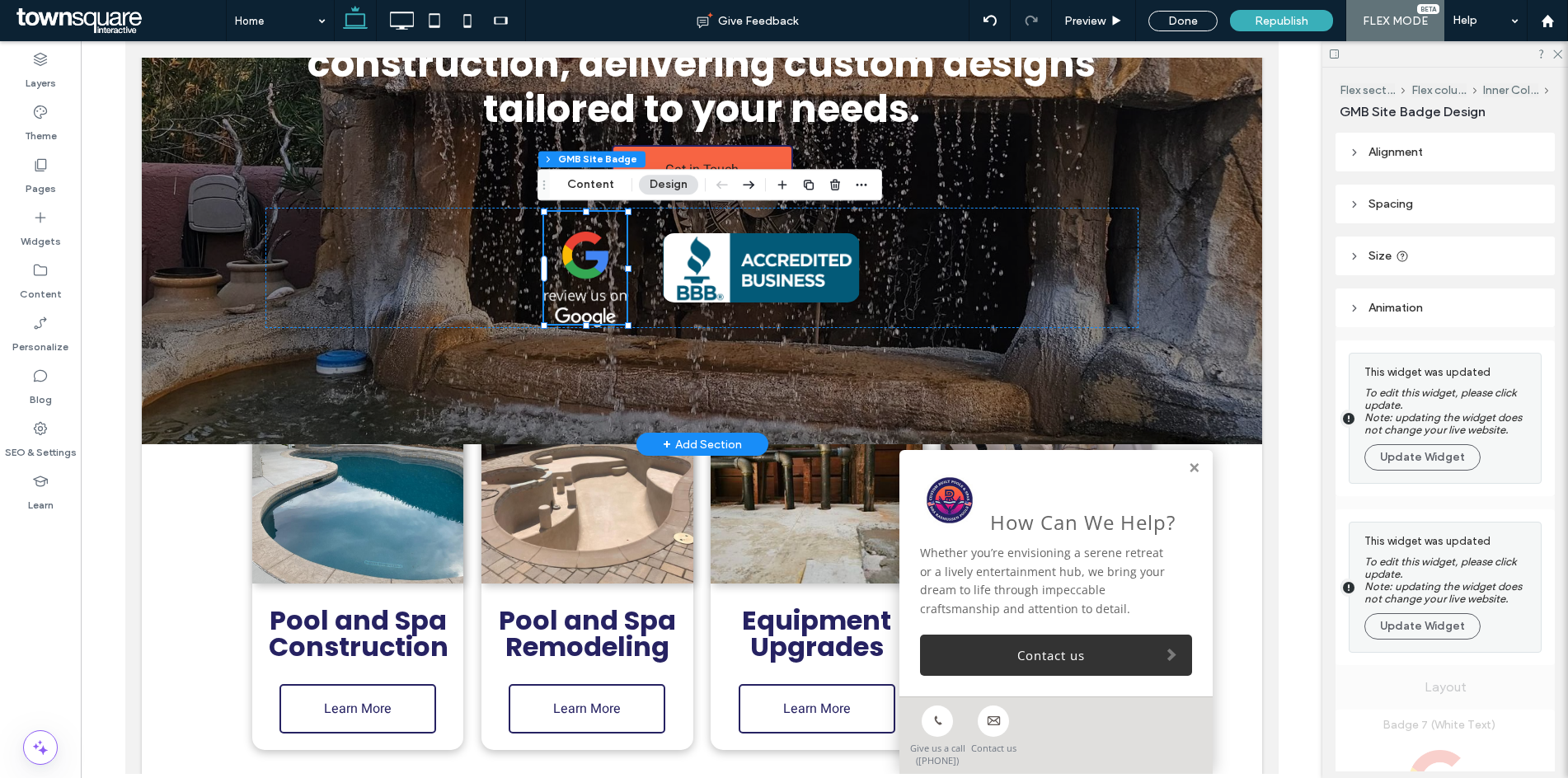 click at bounding box center (584, 279) 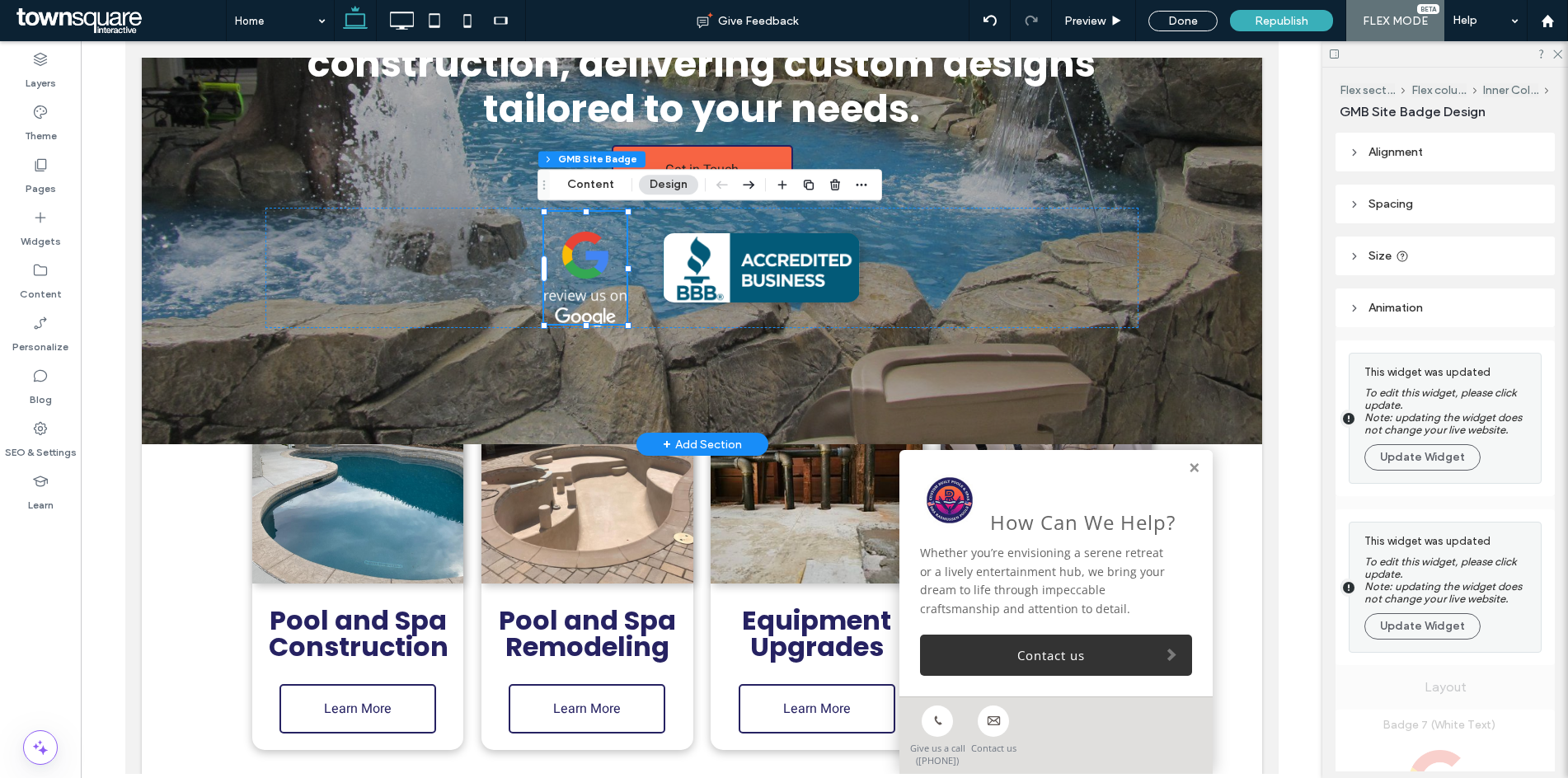 click at bounding box center [584, 279] 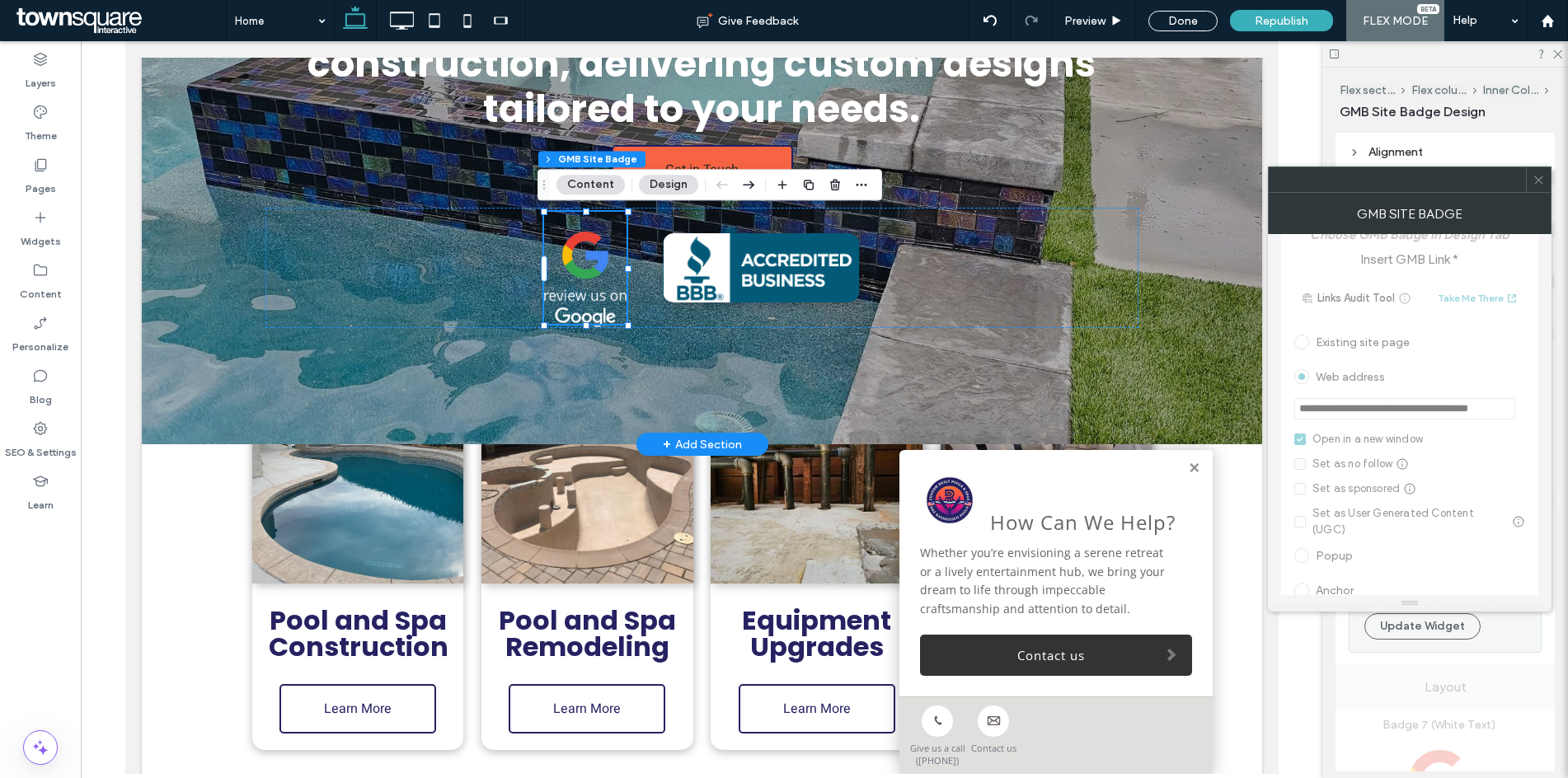 scroll, scrollTop: 165, scrollLeft: 0, axis: vertical 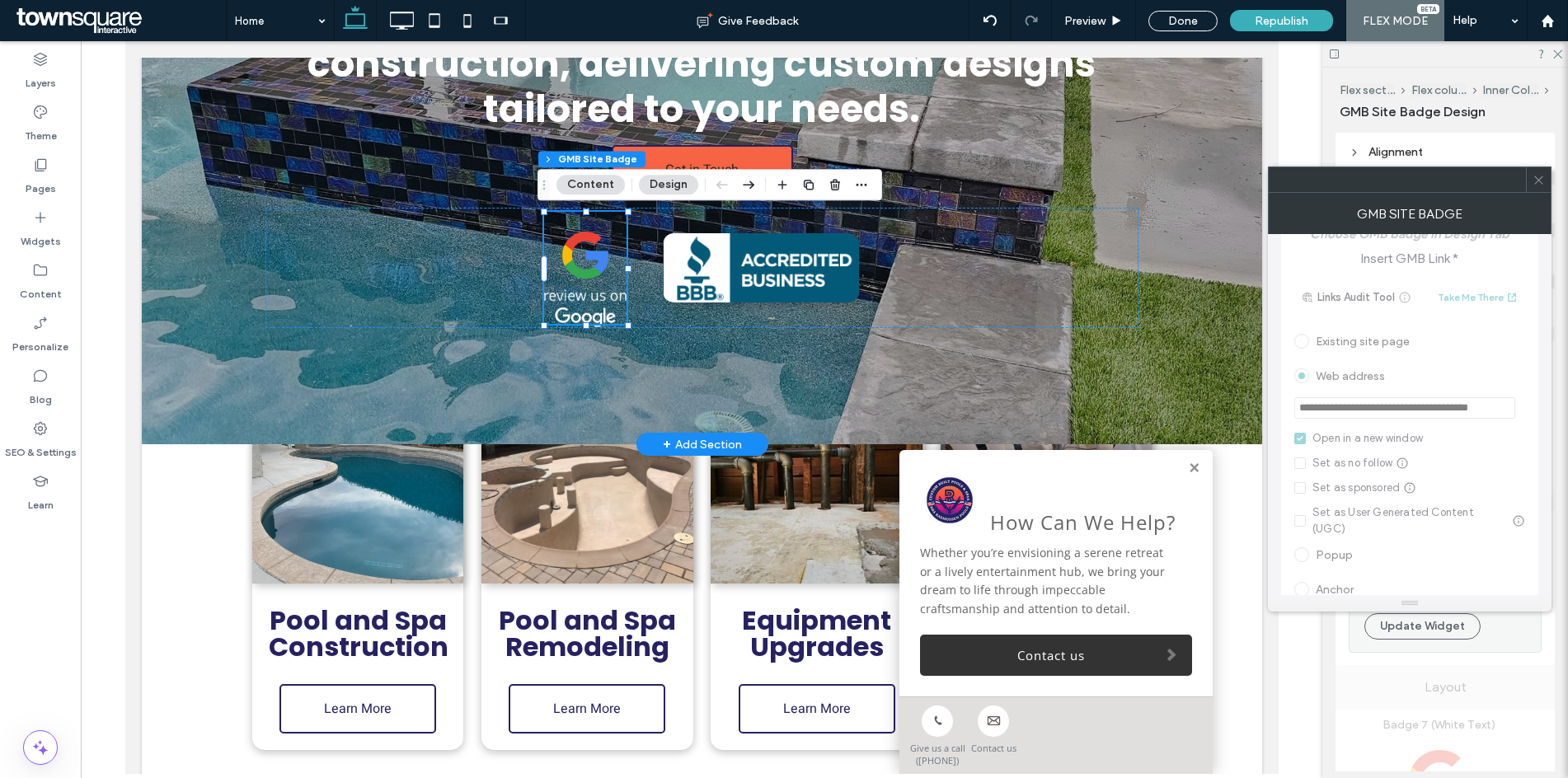 click at bounding box center [1410, 401] 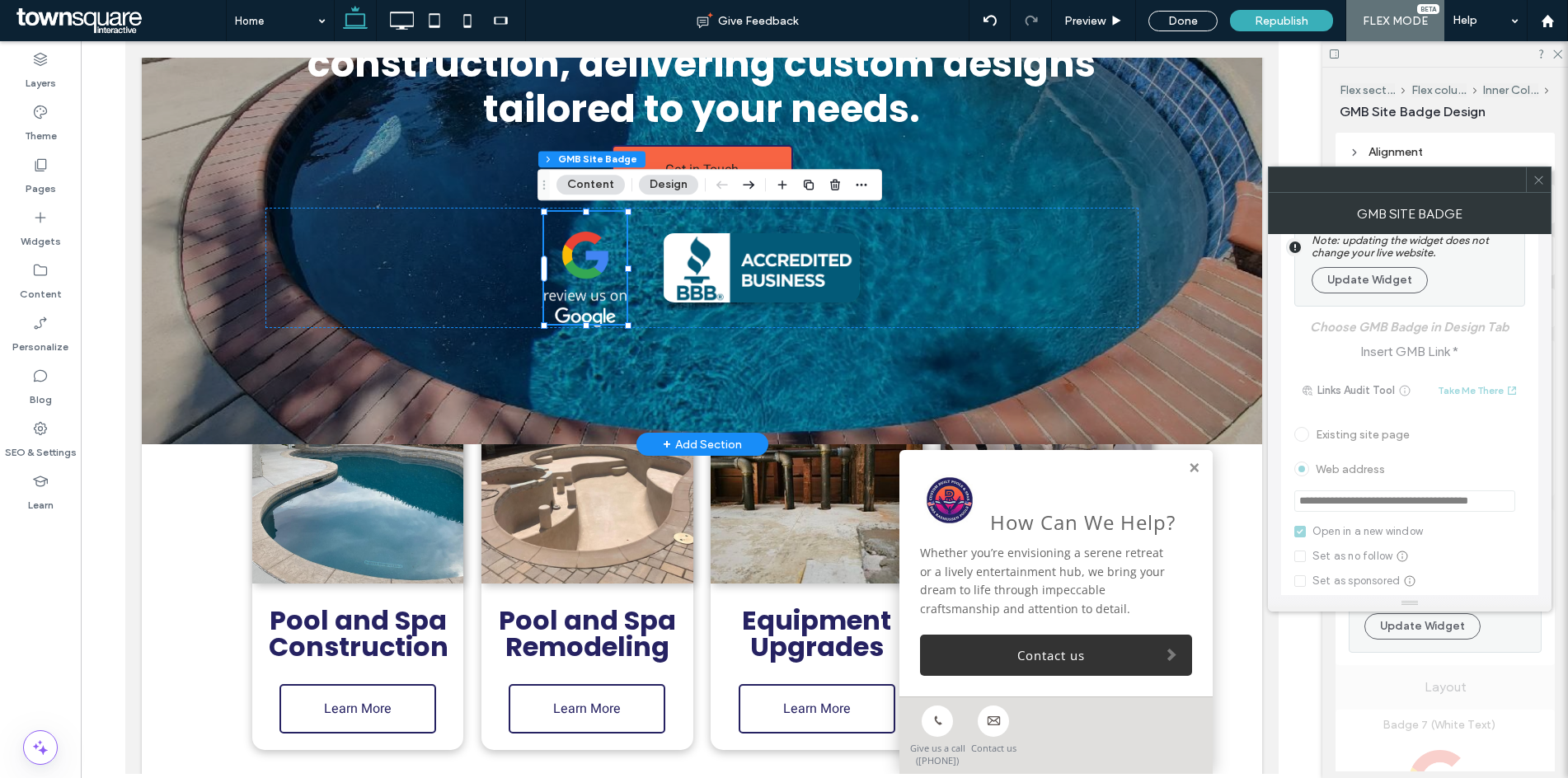 scroll, scrollTop: 0, scrollLeft: 0, axis: both 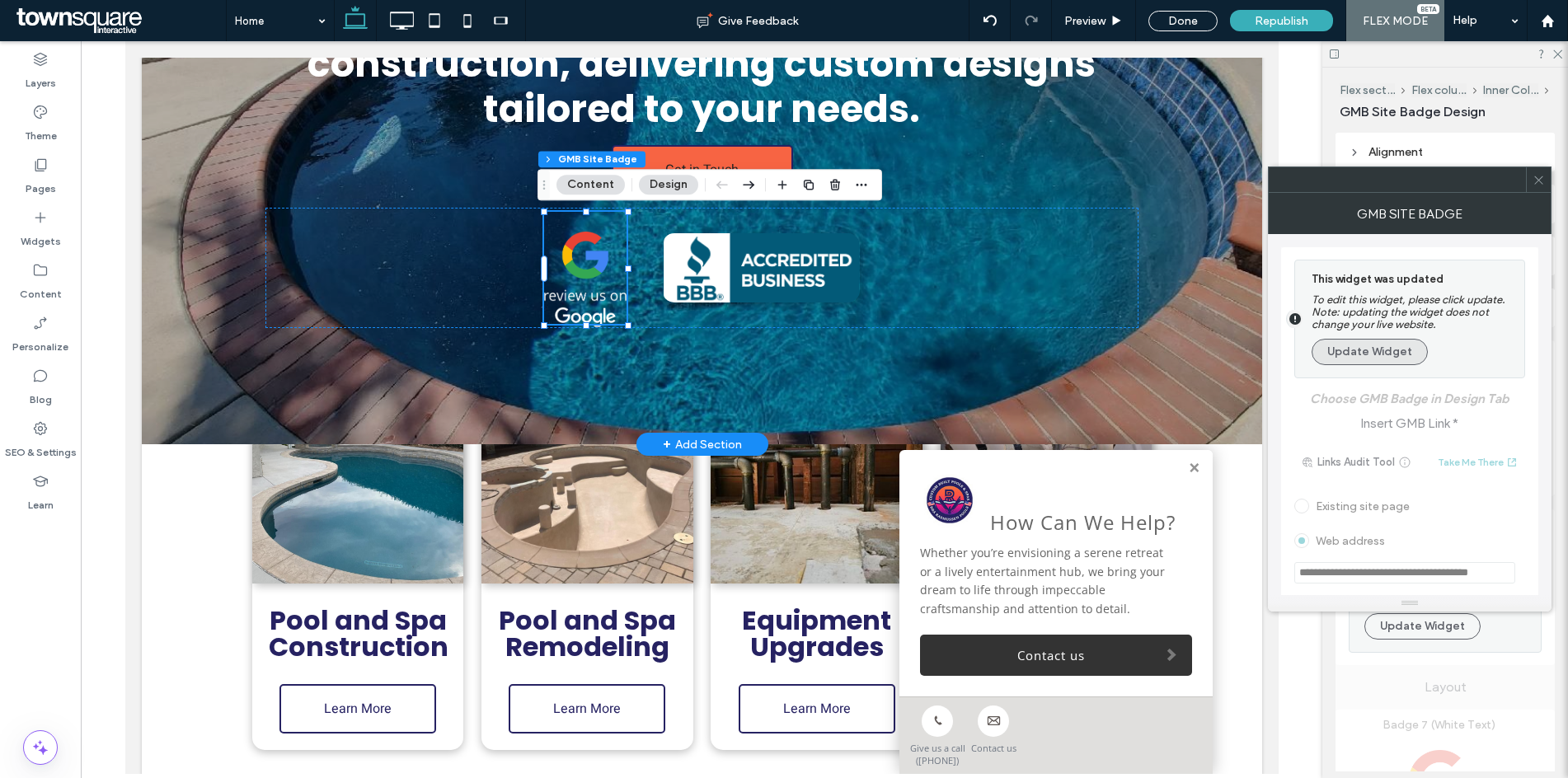click on "Update Widget" at bounding box center (1369, 352) 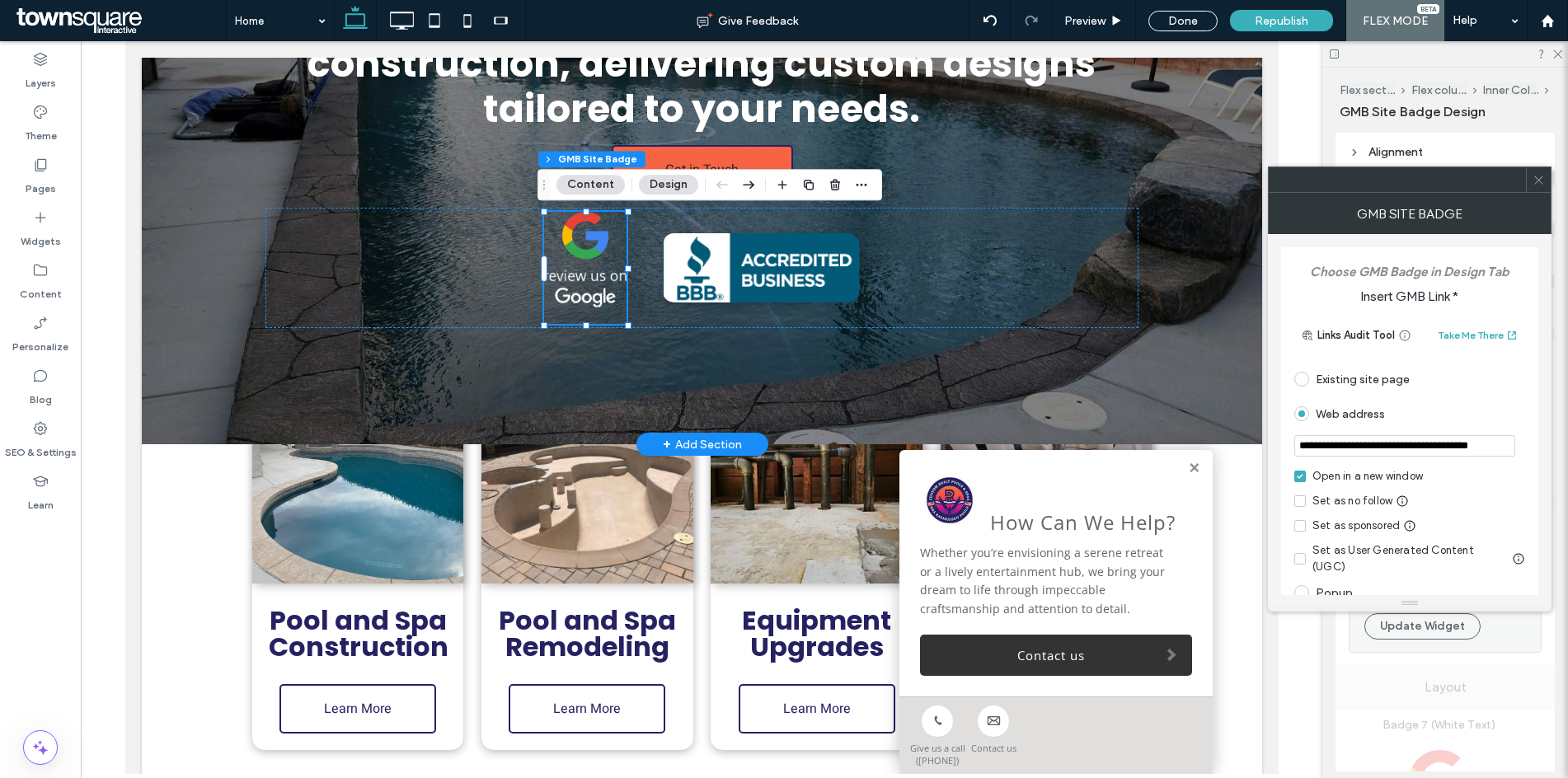 scroll, scrollTop: 0, scrollLeft: 40, axis: horizontal 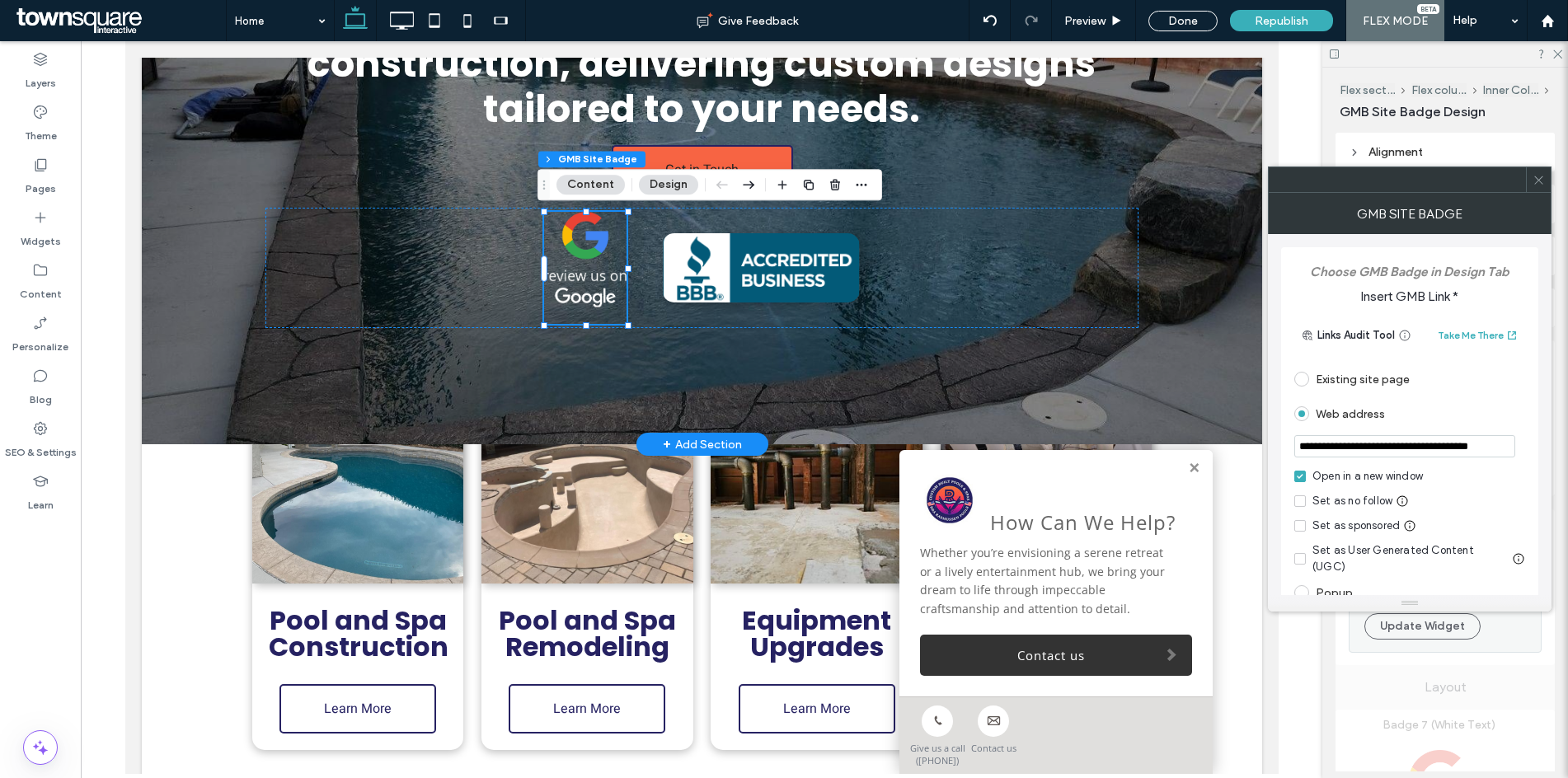 drag, startPoint x: 1299, startPoint y: 448, endPoint x: 1580, endPoint y: 439, distance: 281.14409 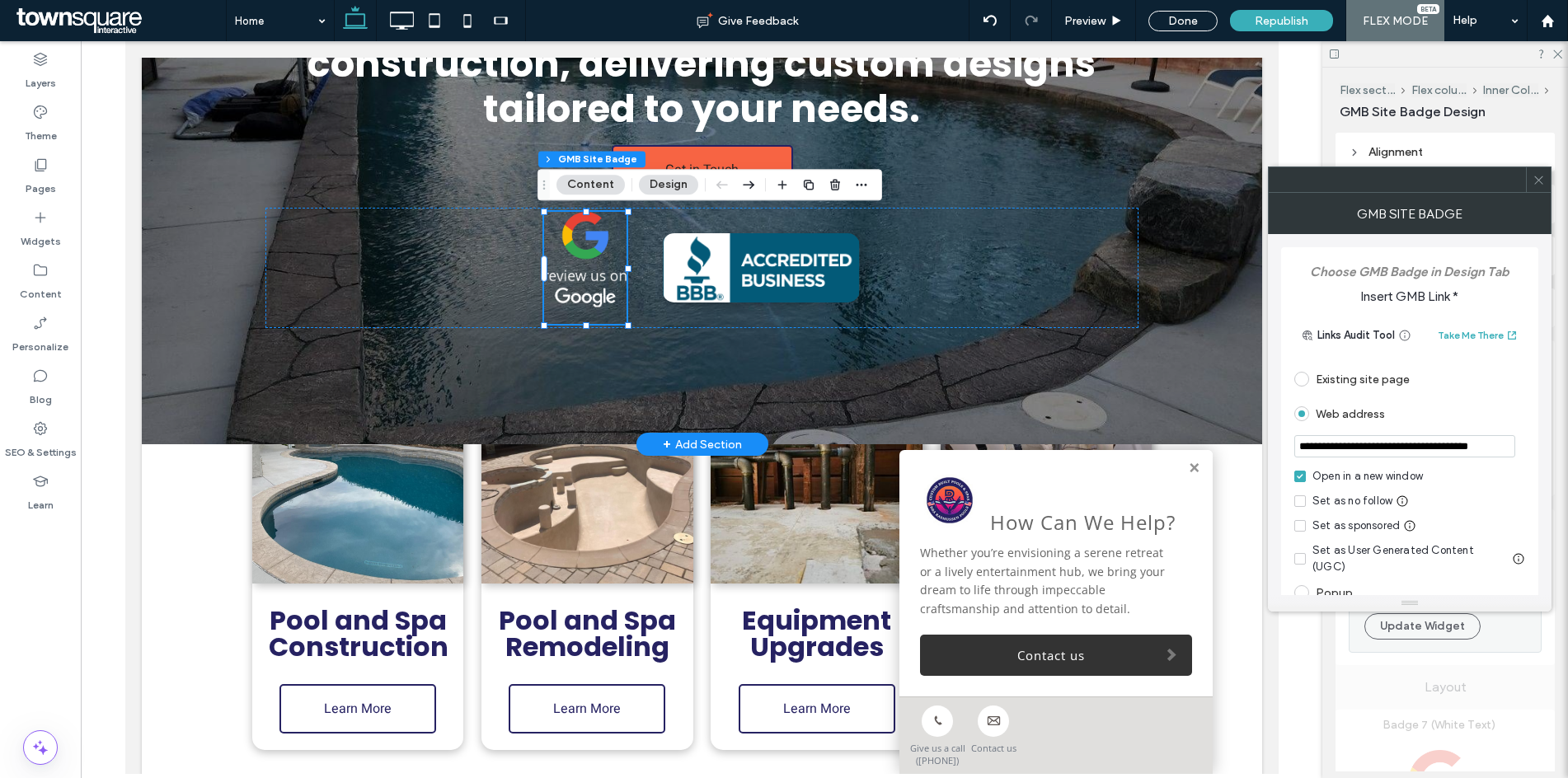click on ".wqwq-1{fill:#231f20;}
.cls-1q, .cls-2q { fill-rule: evenodd; }
.cls-2q { fill: #6e8188; }
True_local
Agendize
HealthEngine
x_close_popup
from_your_site
multi_language
zoom-out
zoom-in
z_vimeo
z_yelp
z_picassa
w_vCita
youtube
yelp
x2
x
x_x
x_alignright
x_handwritten
wrench
wordpress
windowsvv
win8
whats_app
wallet
warning-sign
w_youtube
w_youtube_channel
w_yelp
w_video
w_twitter
w_title
w_tabs
w_social_icons
w_spacer
w_share
w_rss_feed
w_recent-posts
w_push
w_paypal
w_photo_gallery" at bounding box center [784, 389] 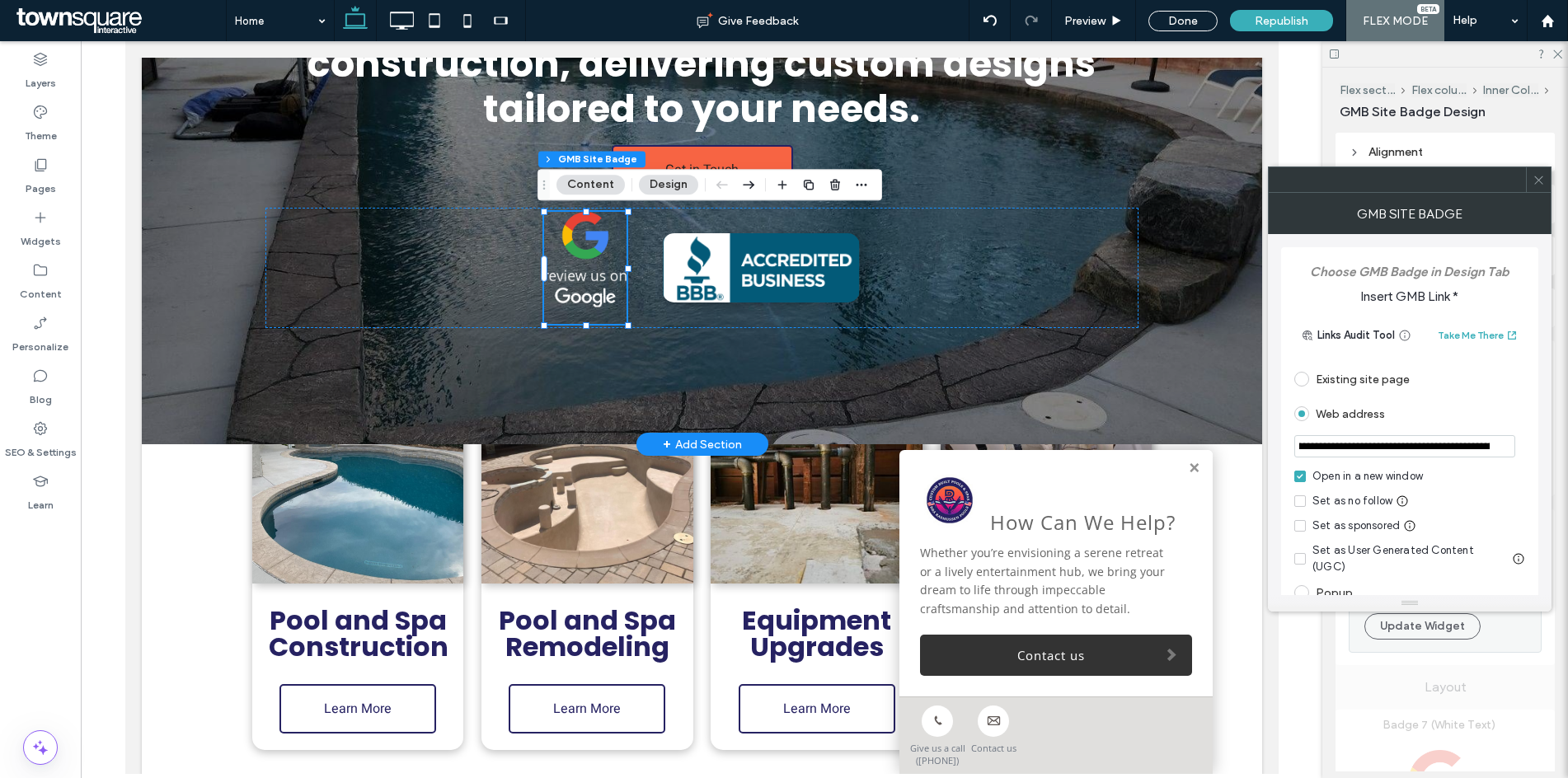 scroll, scrollTop: 0, scrollLeft: 256, axis: horizontal 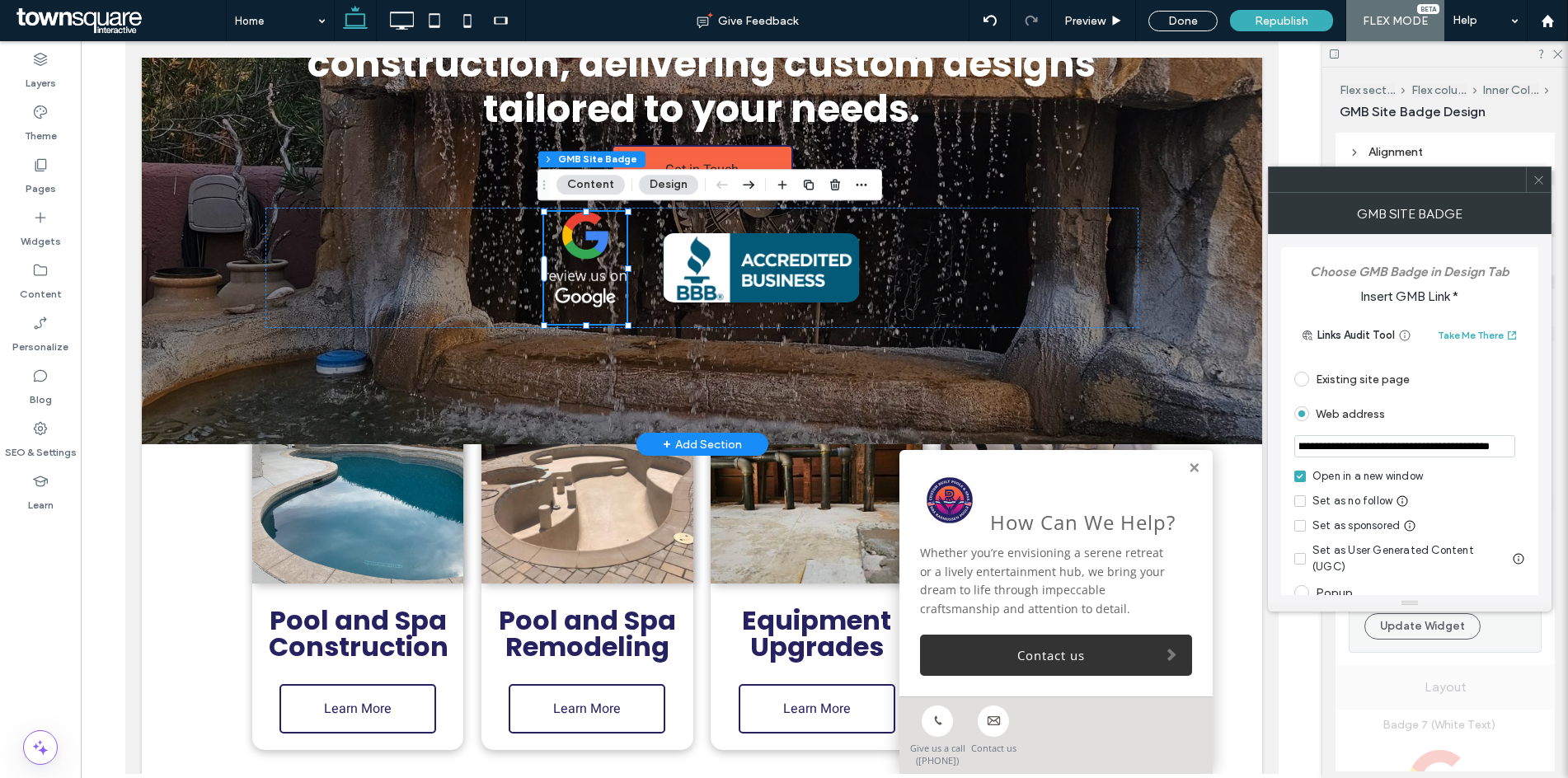 type on "**********" 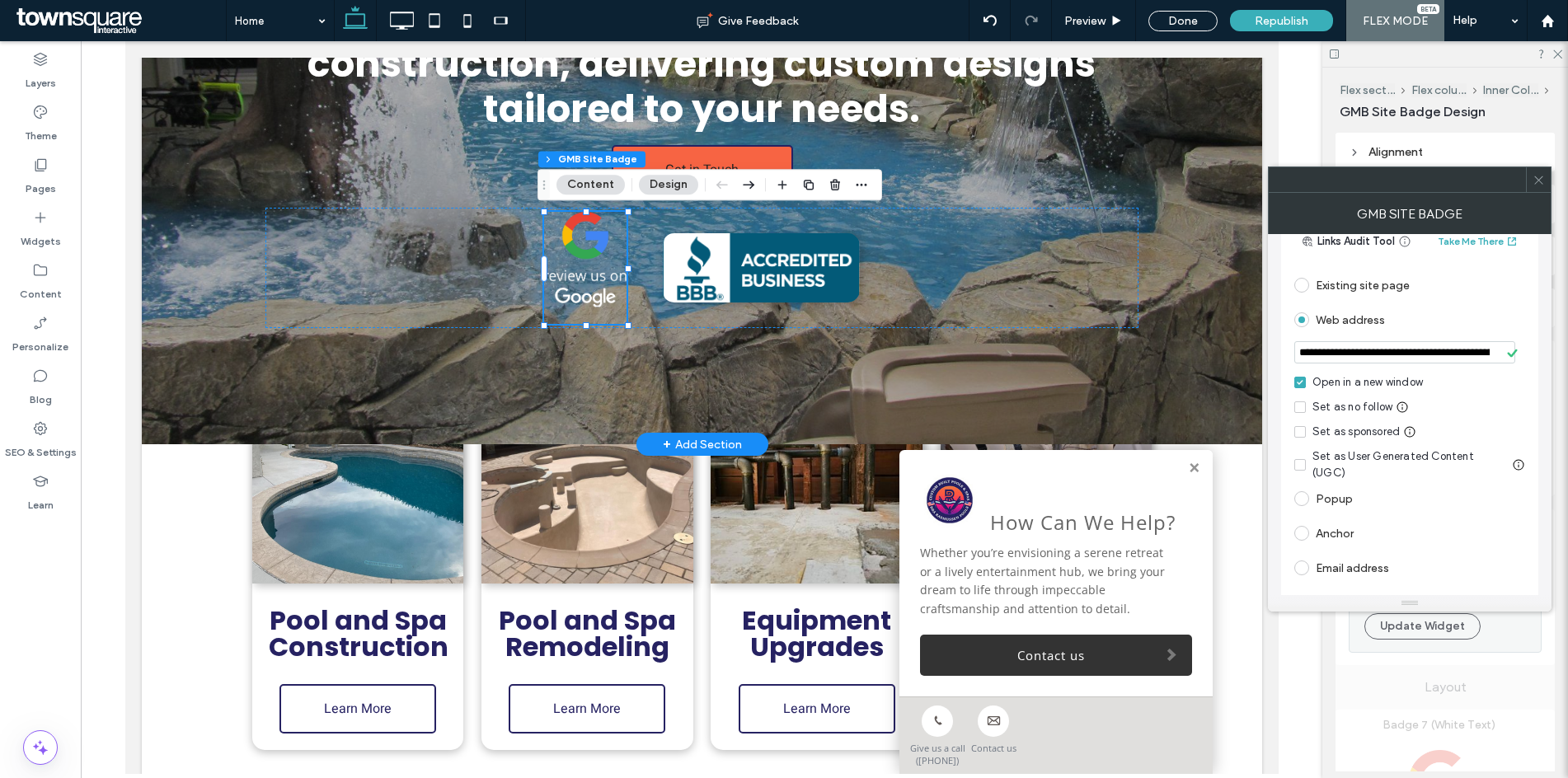 scroll, scrollTop: 153, scrollLeft: 0, axis: vertical 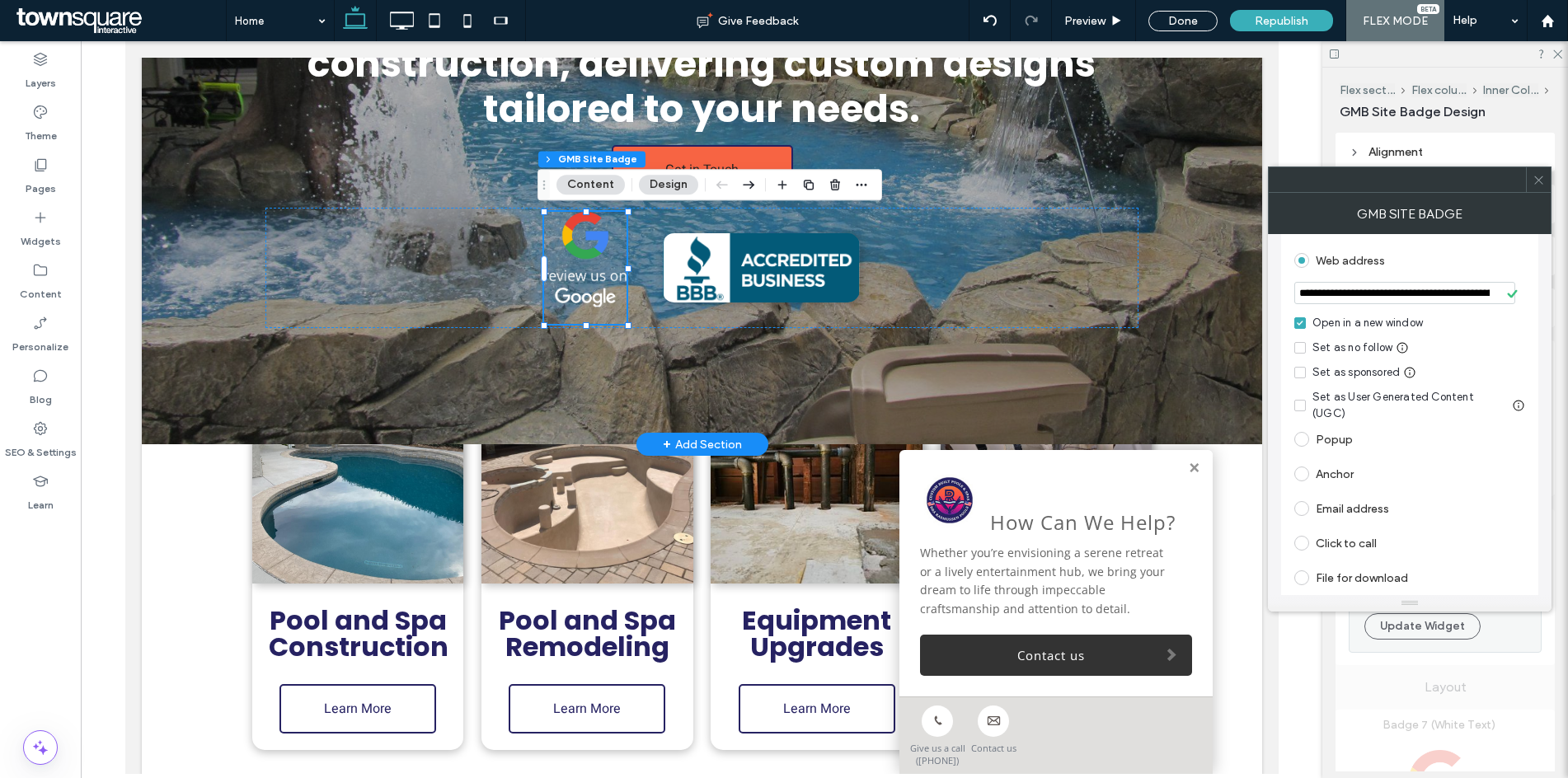 click at bounding box center [1538, 180] 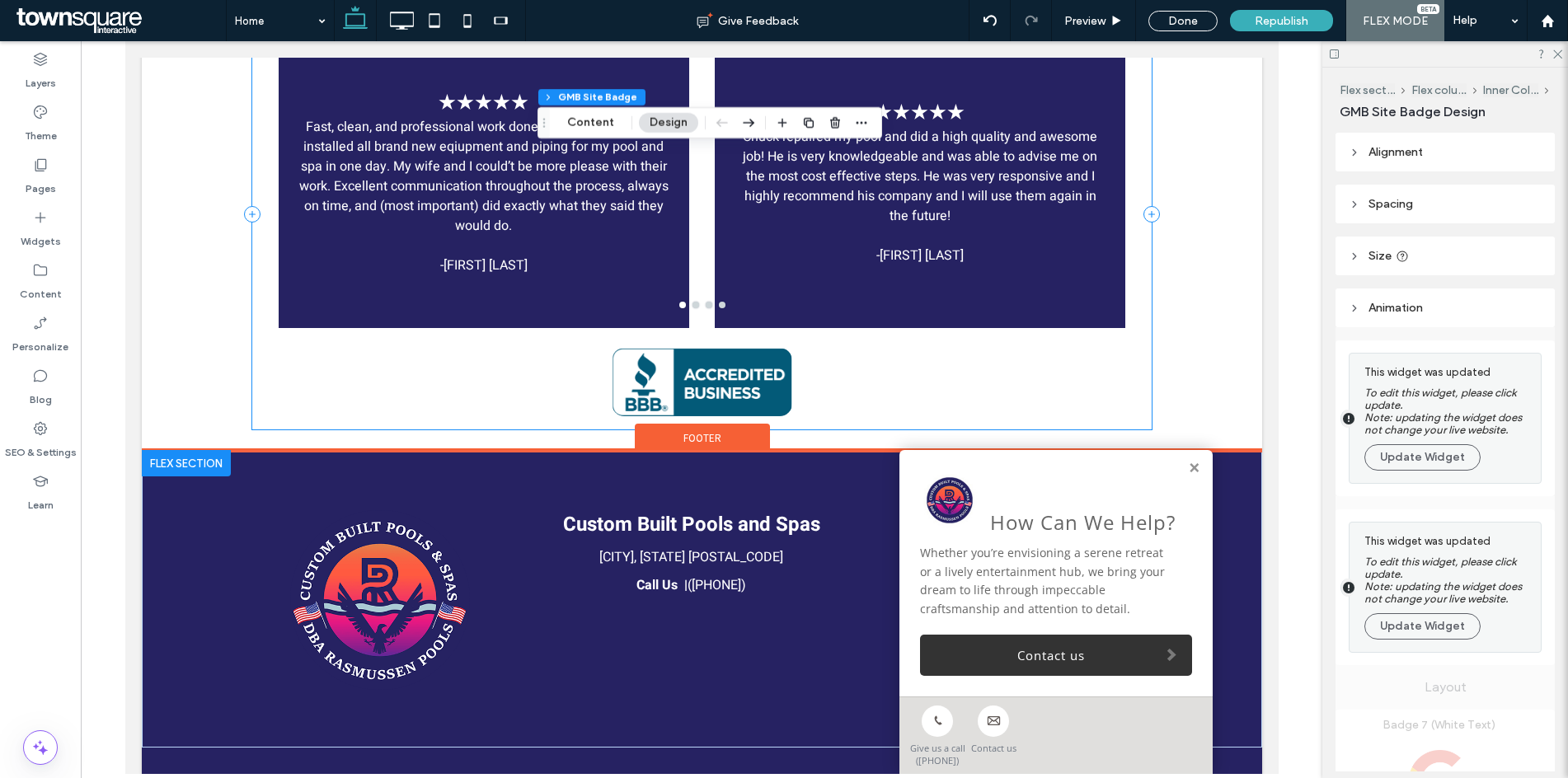 scroll, scrollTop: 4117, scrollLeft: 0, axis: vertical 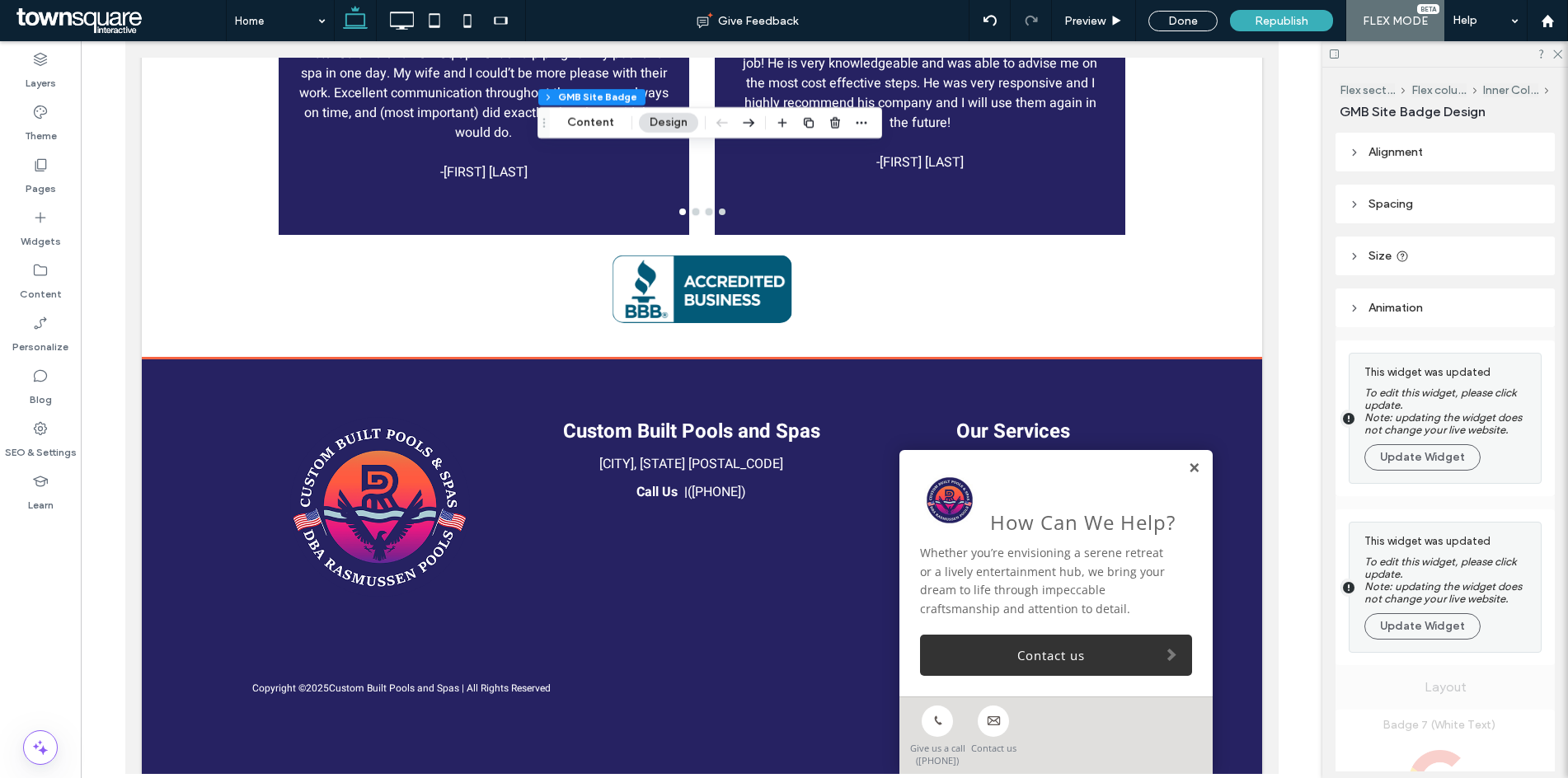 click at bounding box center (1193, 468) 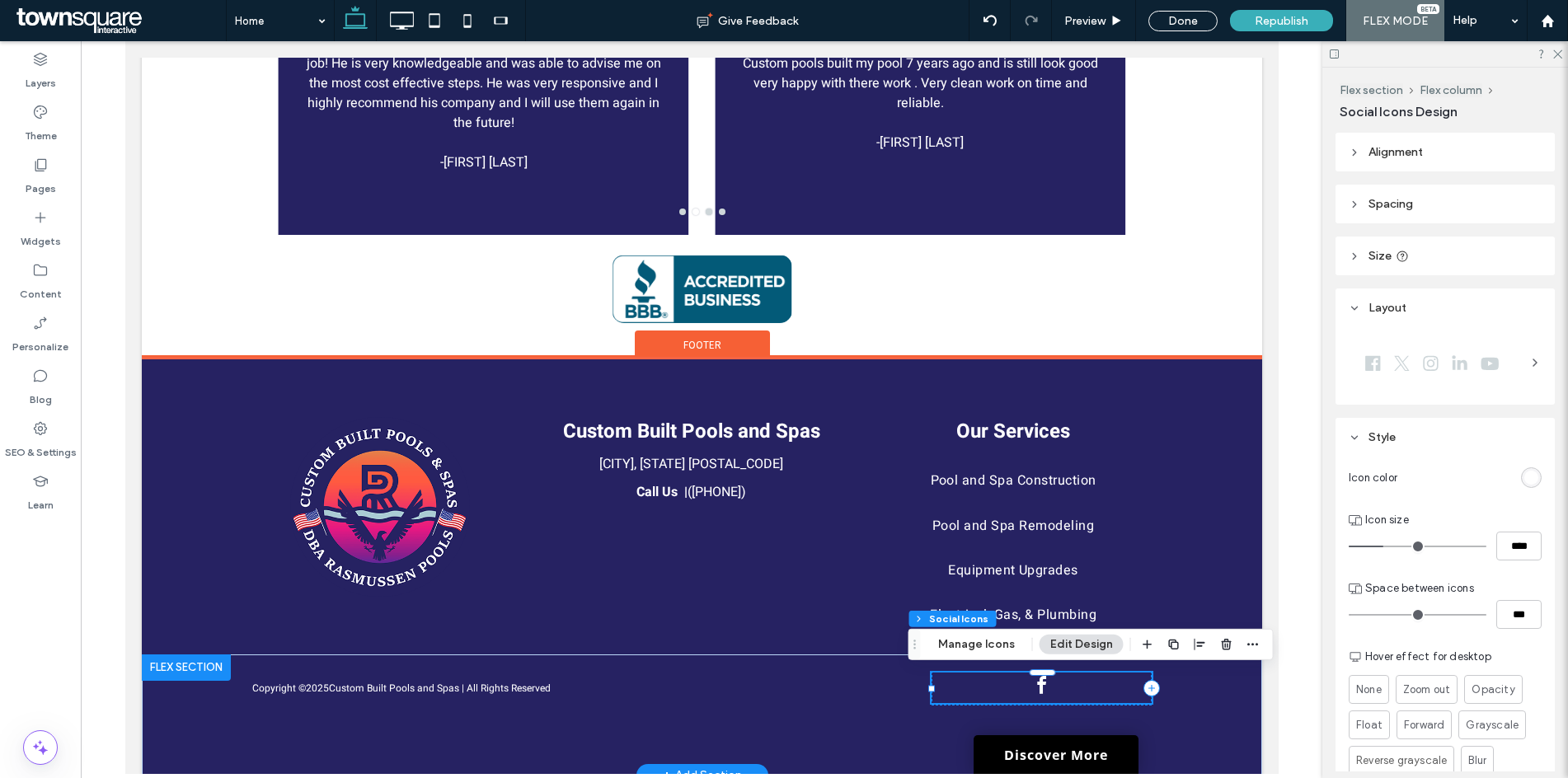 click at bounding box center (1040, 686) 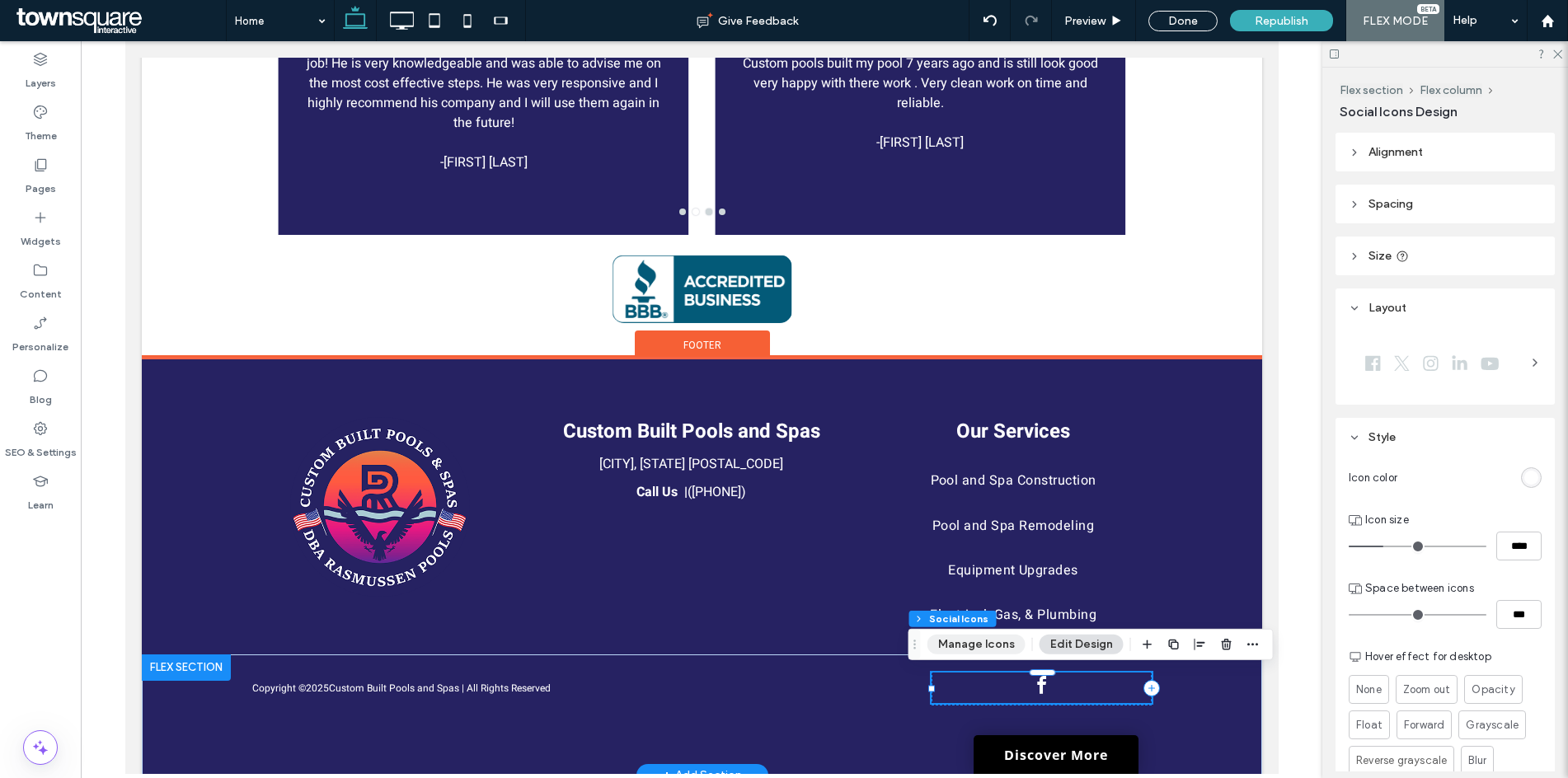 click on "Manage Icons" at bounding box center [976, 644] 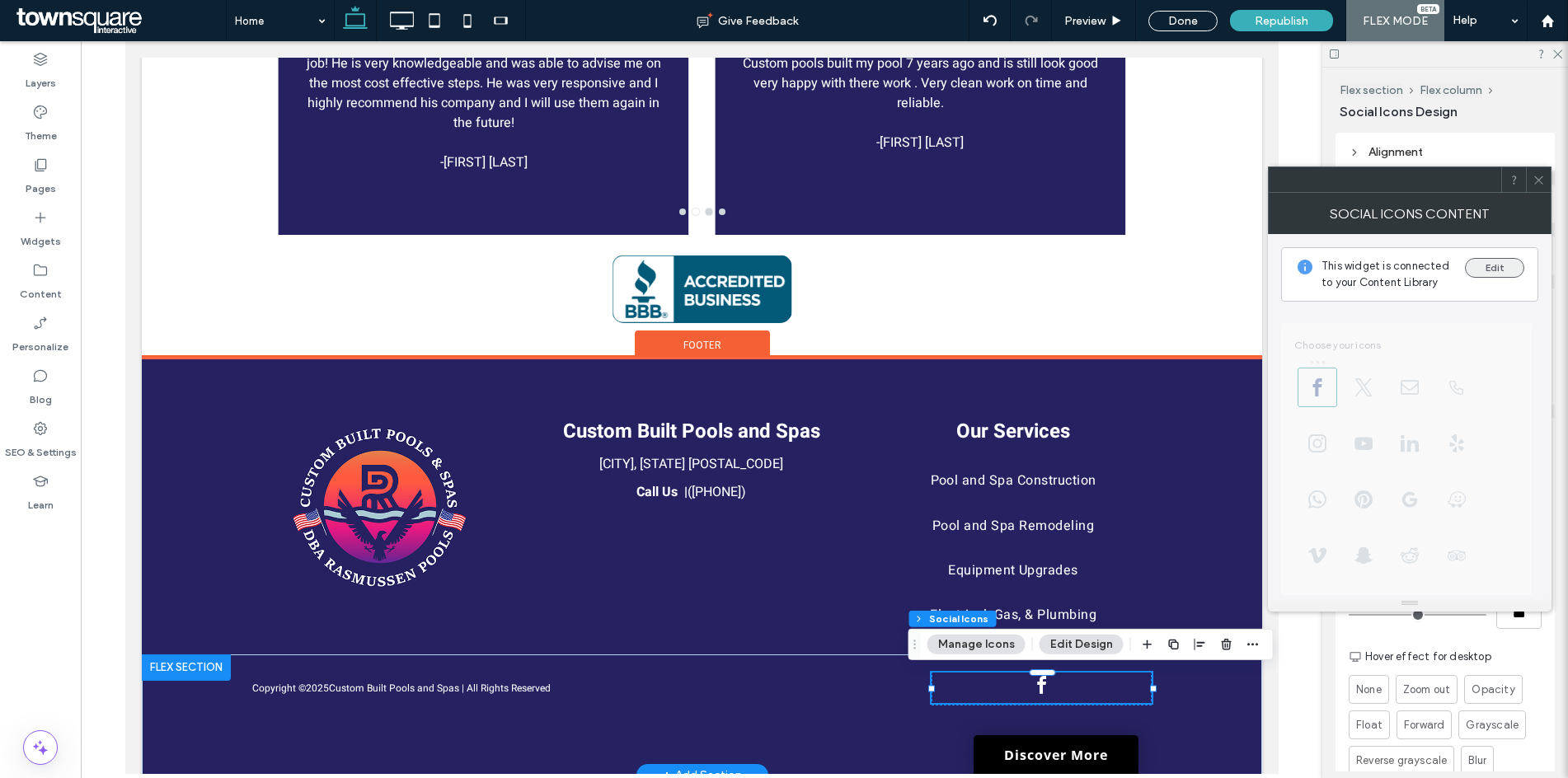 click on "Edit" at bounding box center [1495, 268] 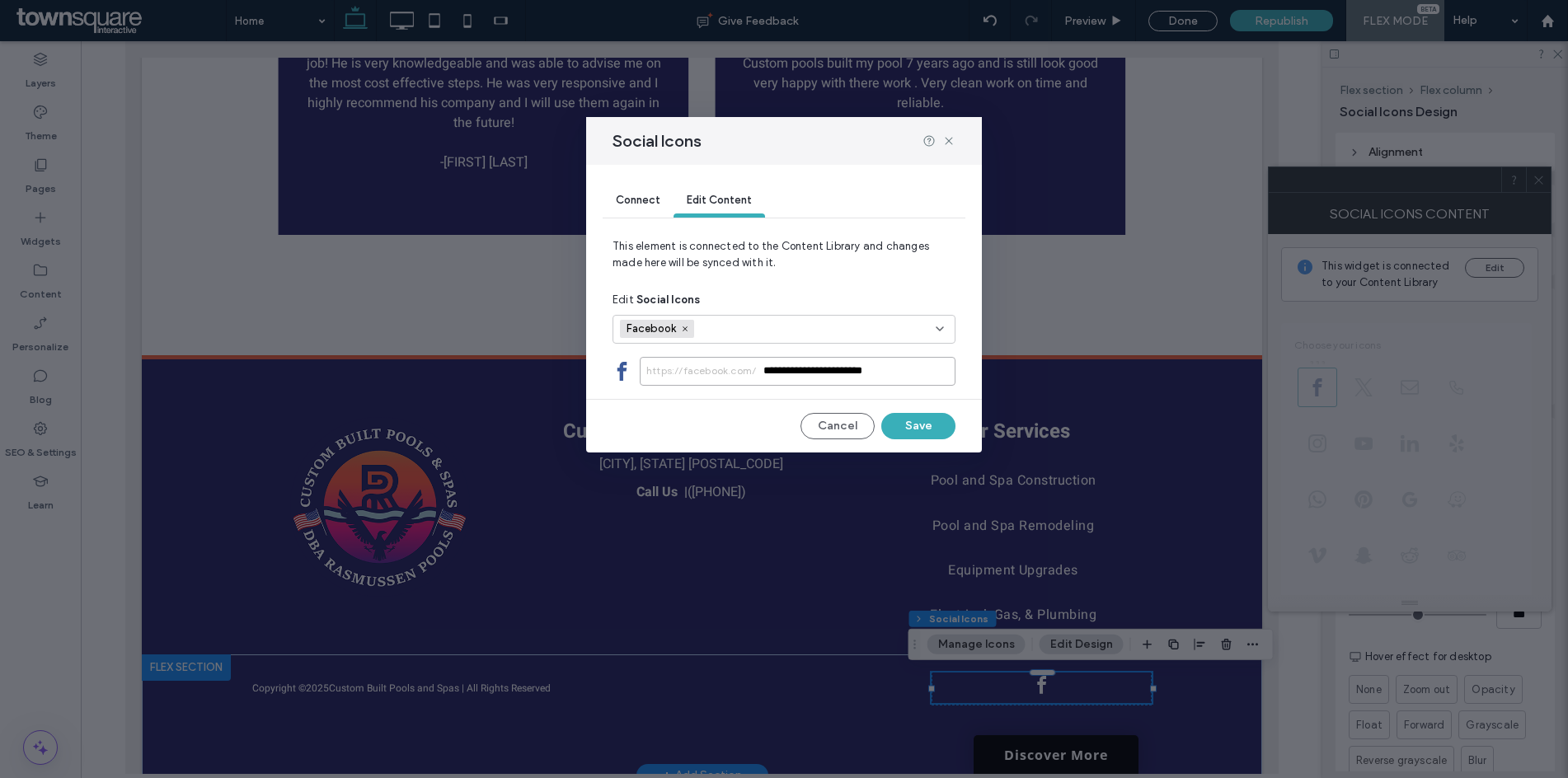 drag, startPoint x: 911, startPoint y: 381, endPoint x: 674, endPoint y: 372, distance: 237.17082 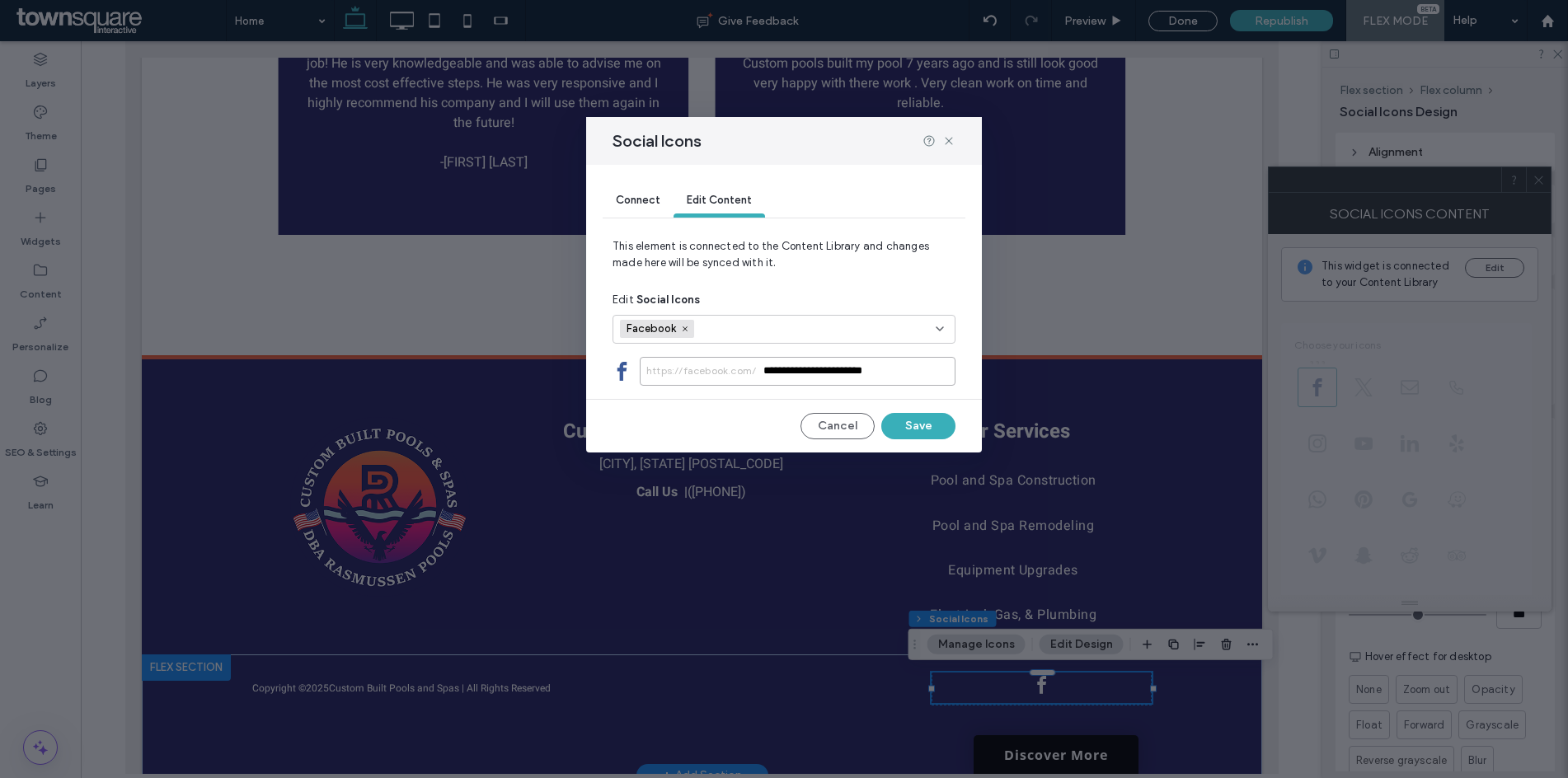 click on "**********" at bounding box center (797, 371) 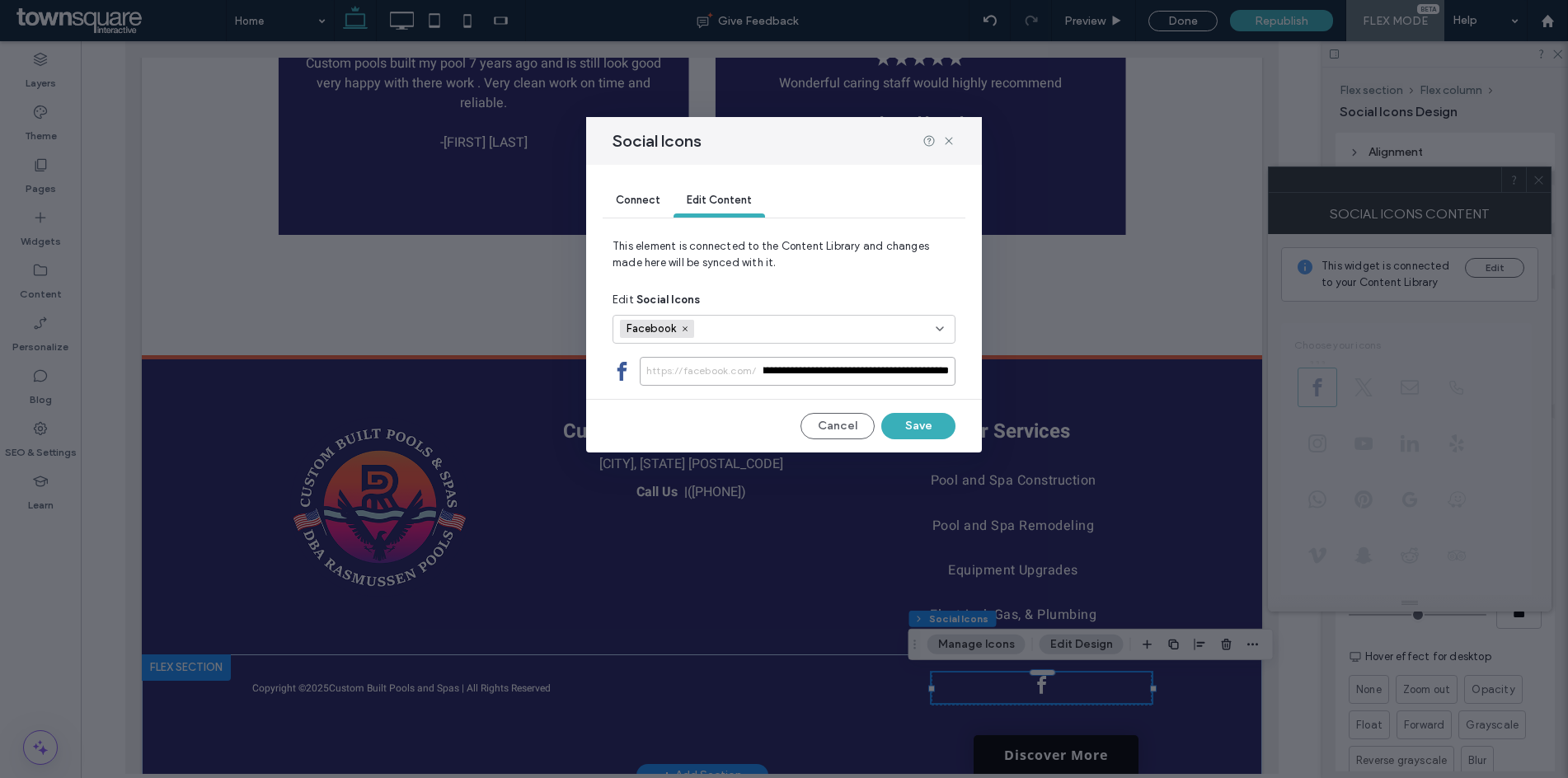 scroll, scrollTop: 0, scrollLeft: 0, axis: both 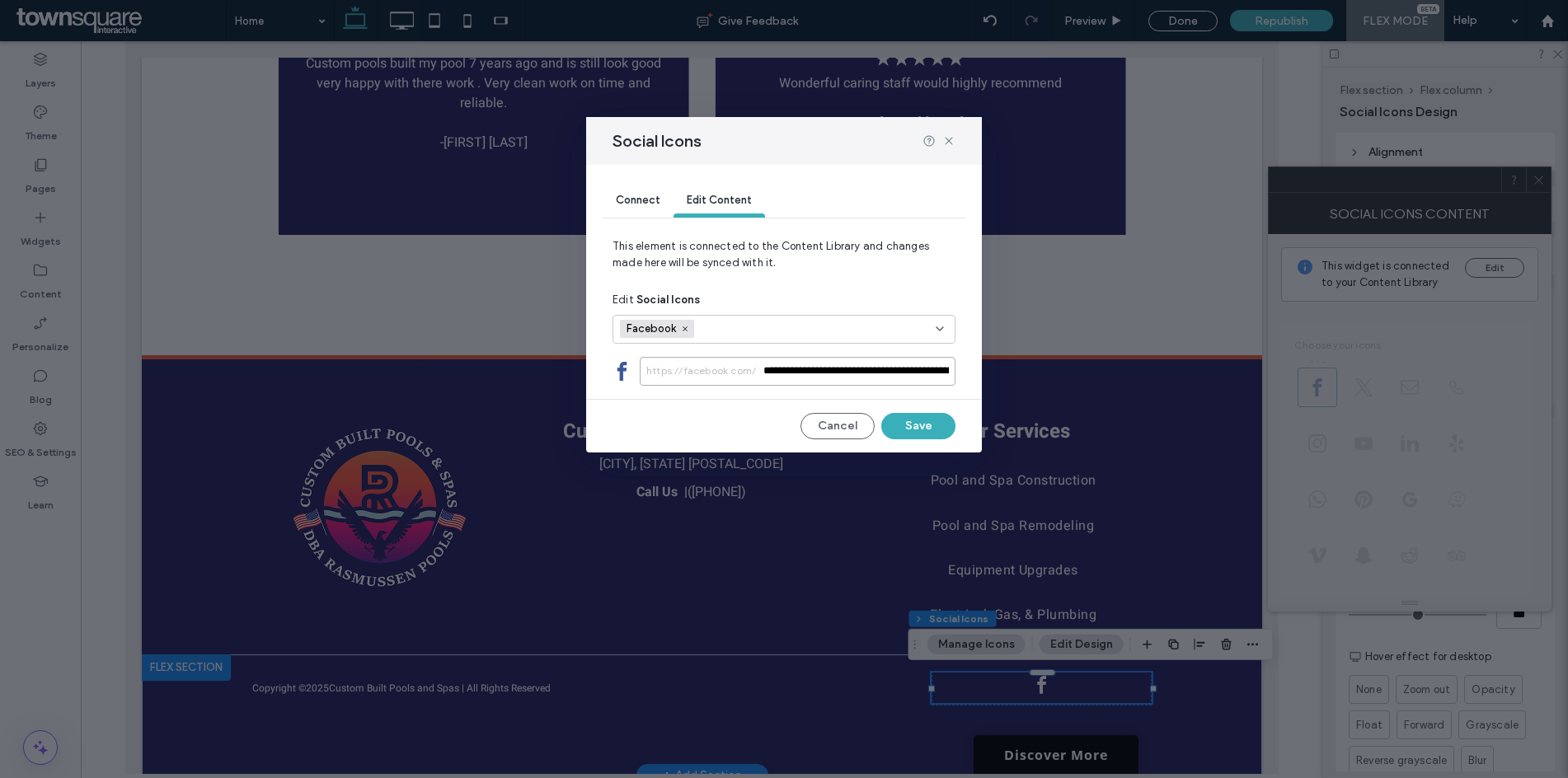 drag, startPoint x: 817, startPoint y: 372, endPoint x: 722, endPoint y: 375, distance: 95.04736 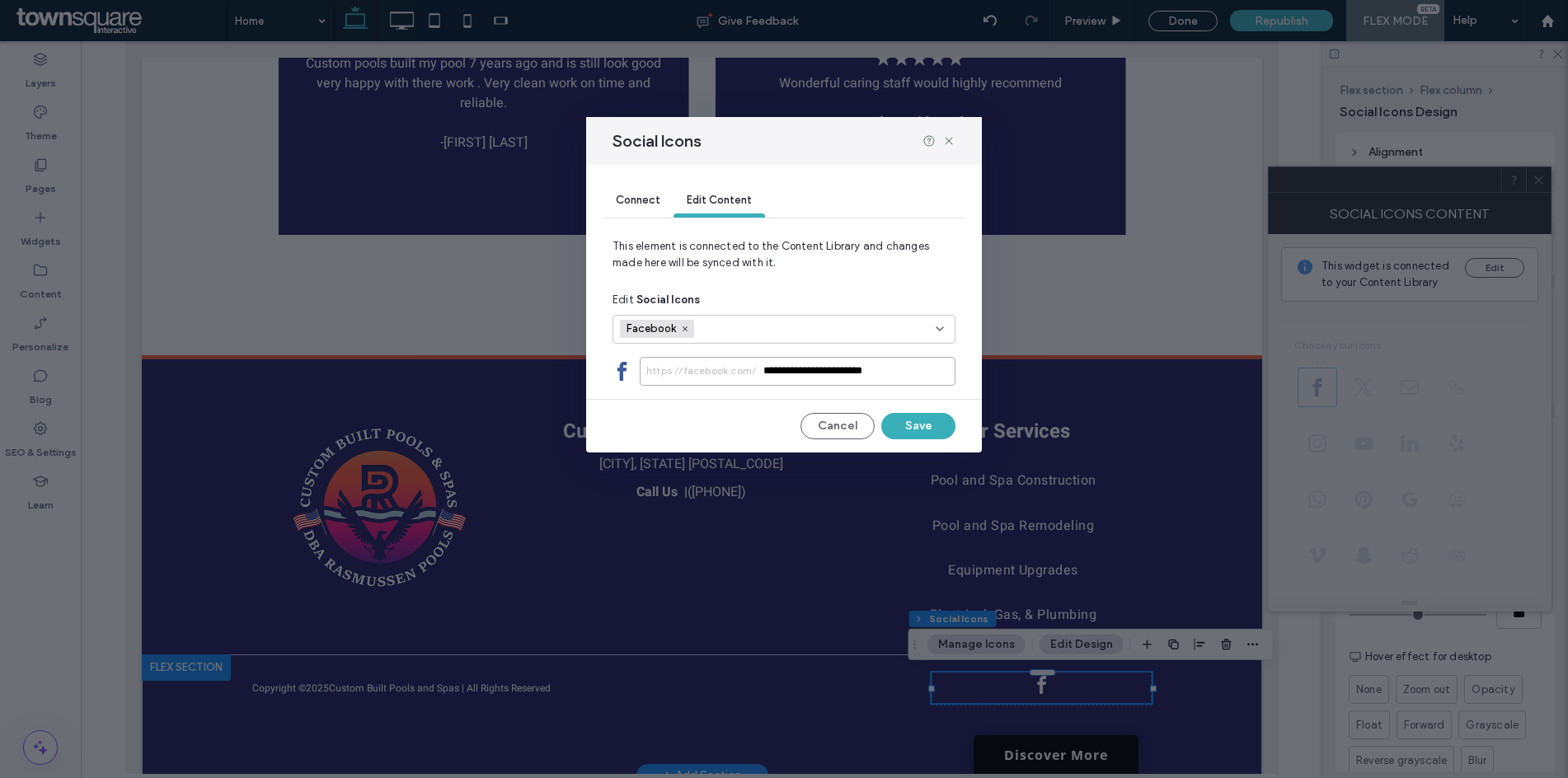 click on "**********" at bounding box center [797, 371] 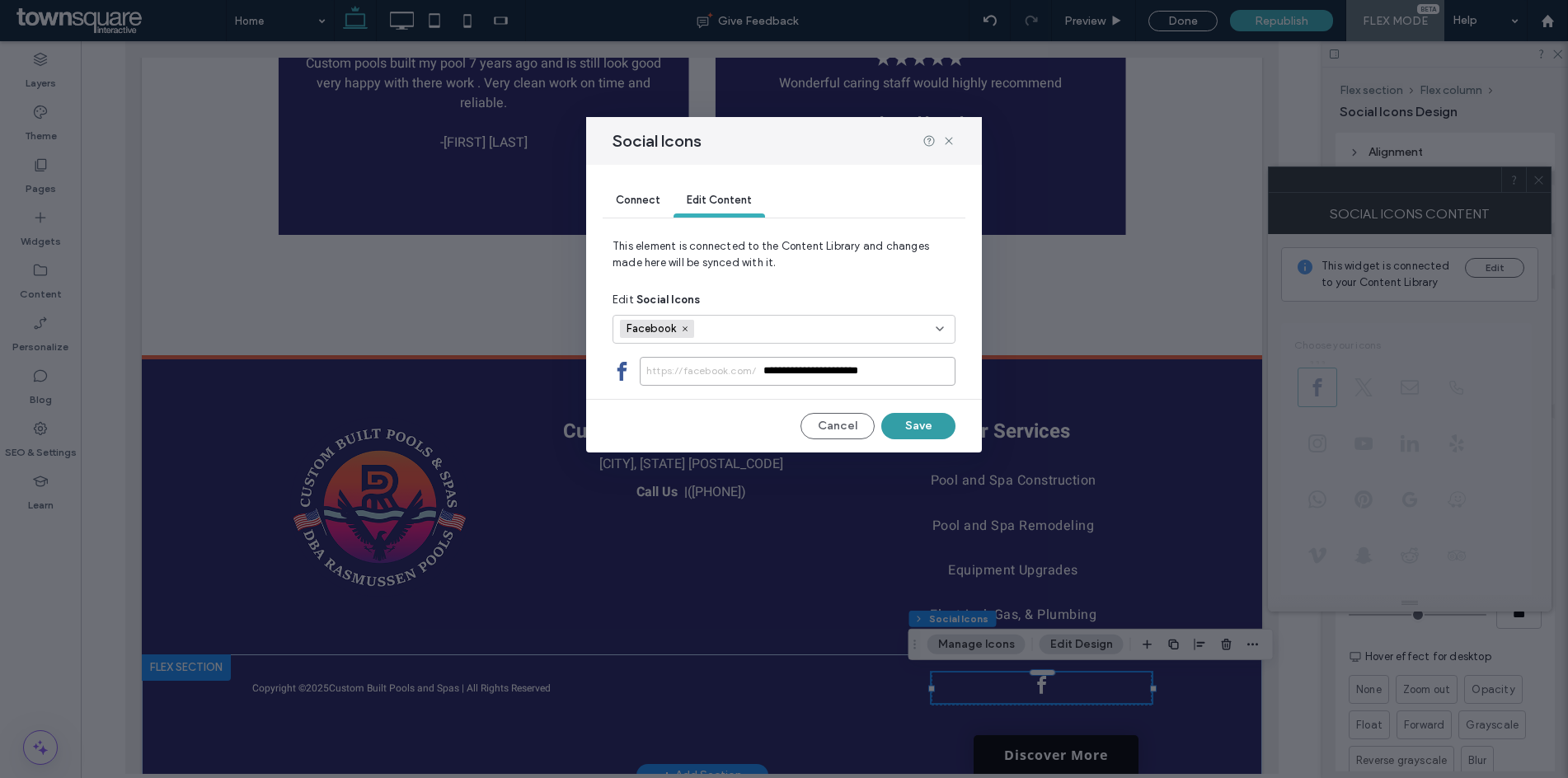 type on "**********" 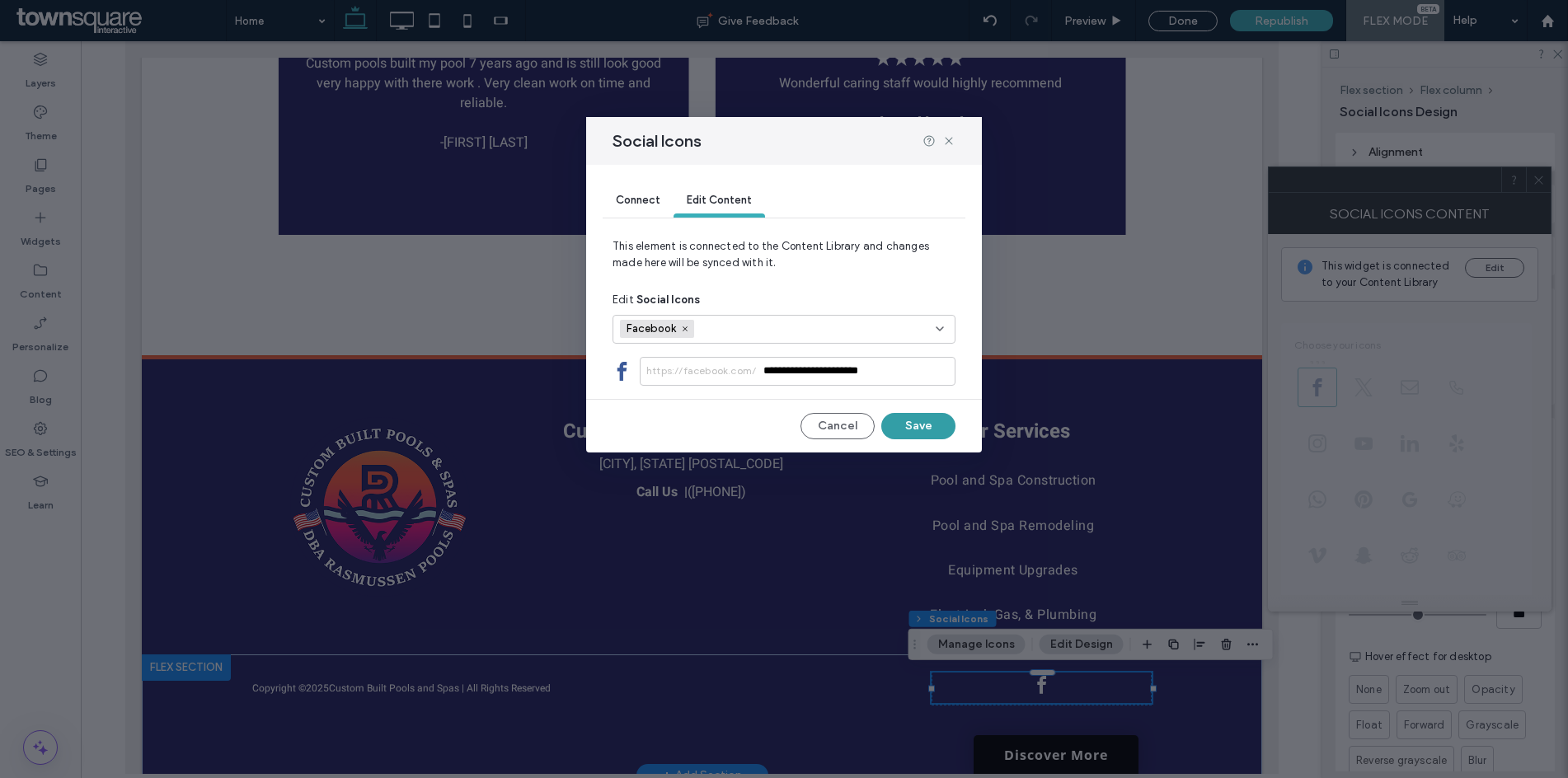 click on "Save" at bounding box center (918, 426) 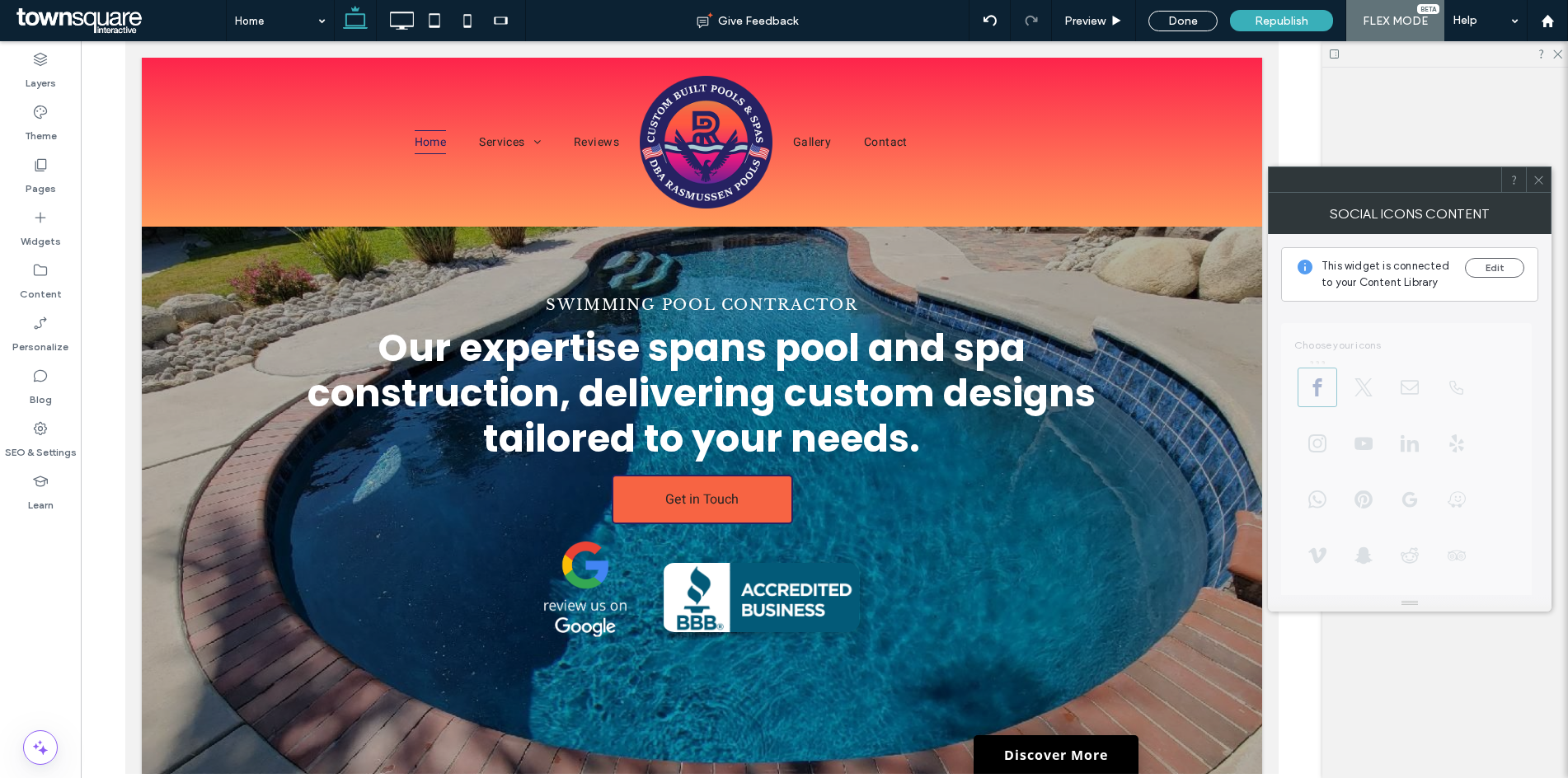 scroll, scrollTop: 0, scrollLeft: 0, axis: both 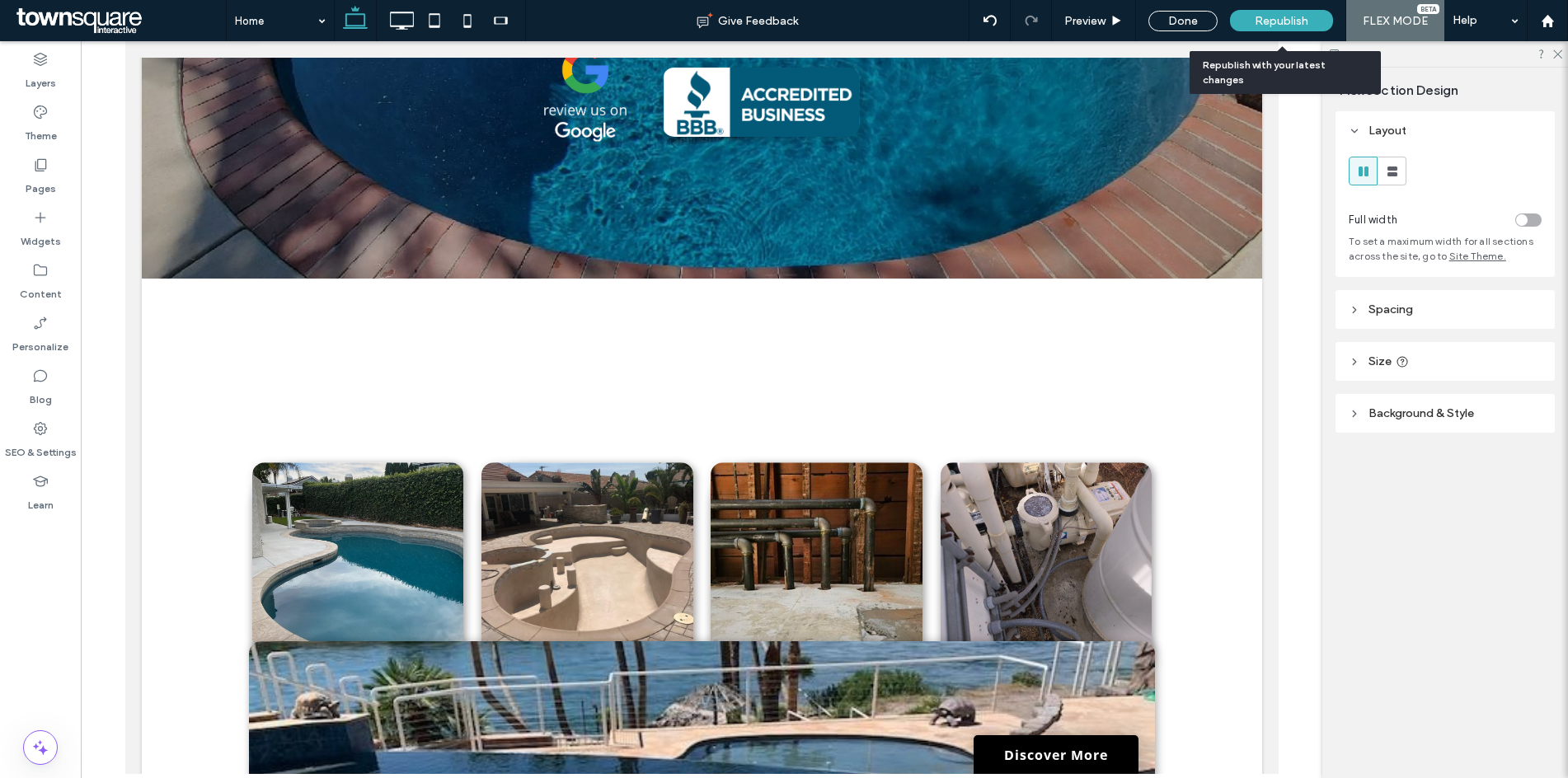 click on "Republish" at bounding box center [1281, 21] 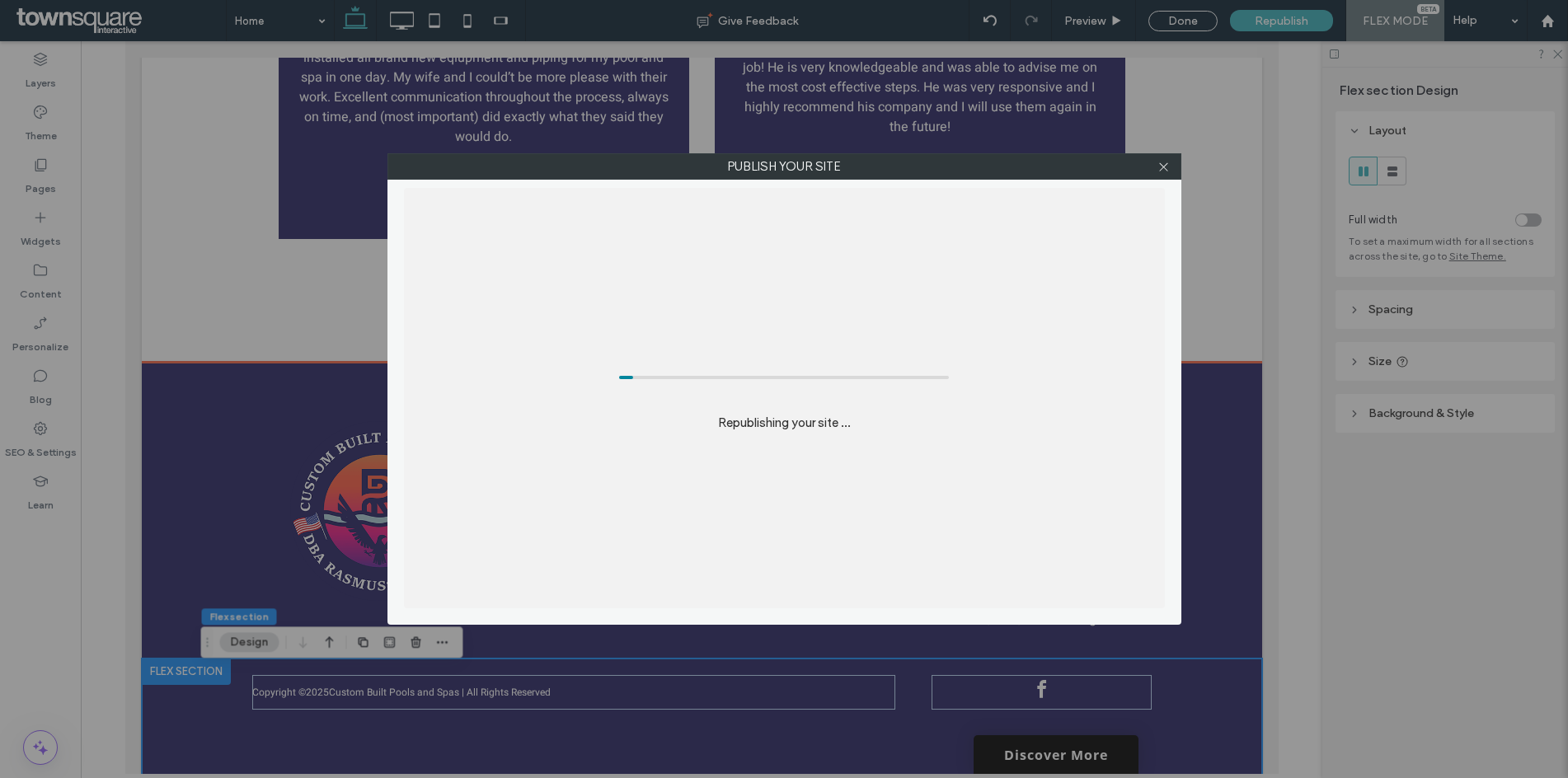 scroll, scrollTop: 4117, scrollLeft: 0, axis: vertical 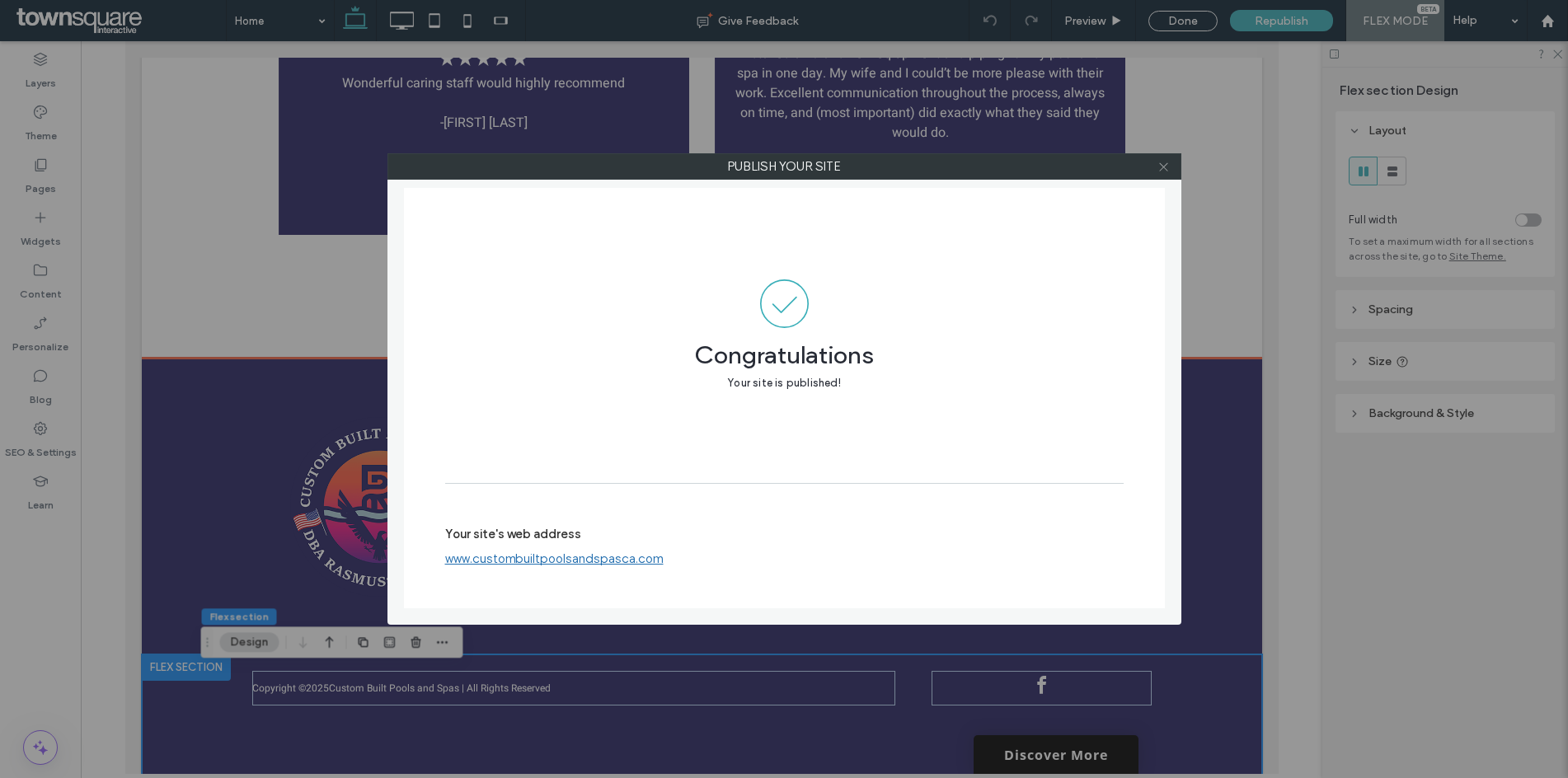 click 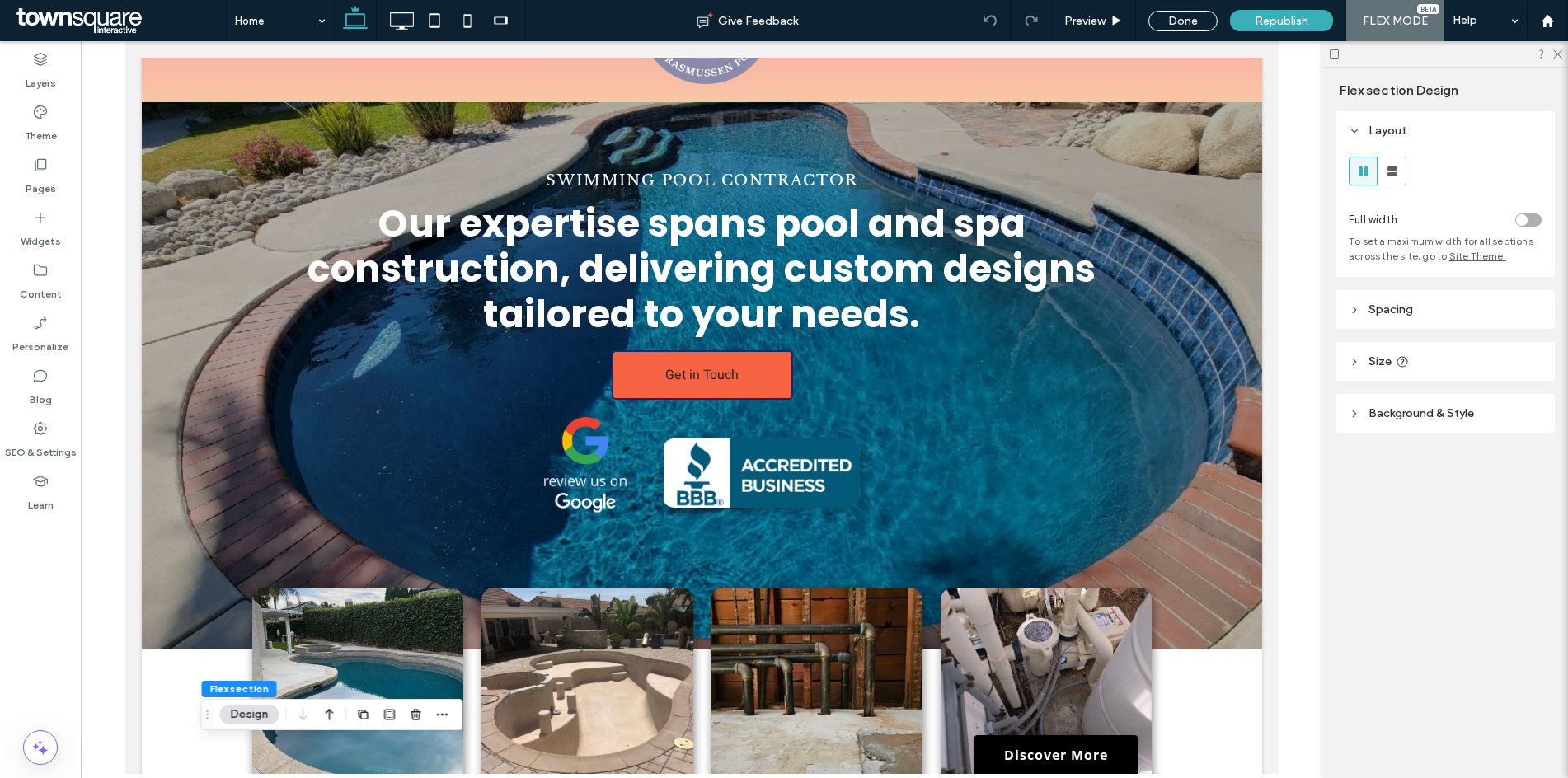 scroll, scrollTop: 0, scrollLeft: 0, axis: both 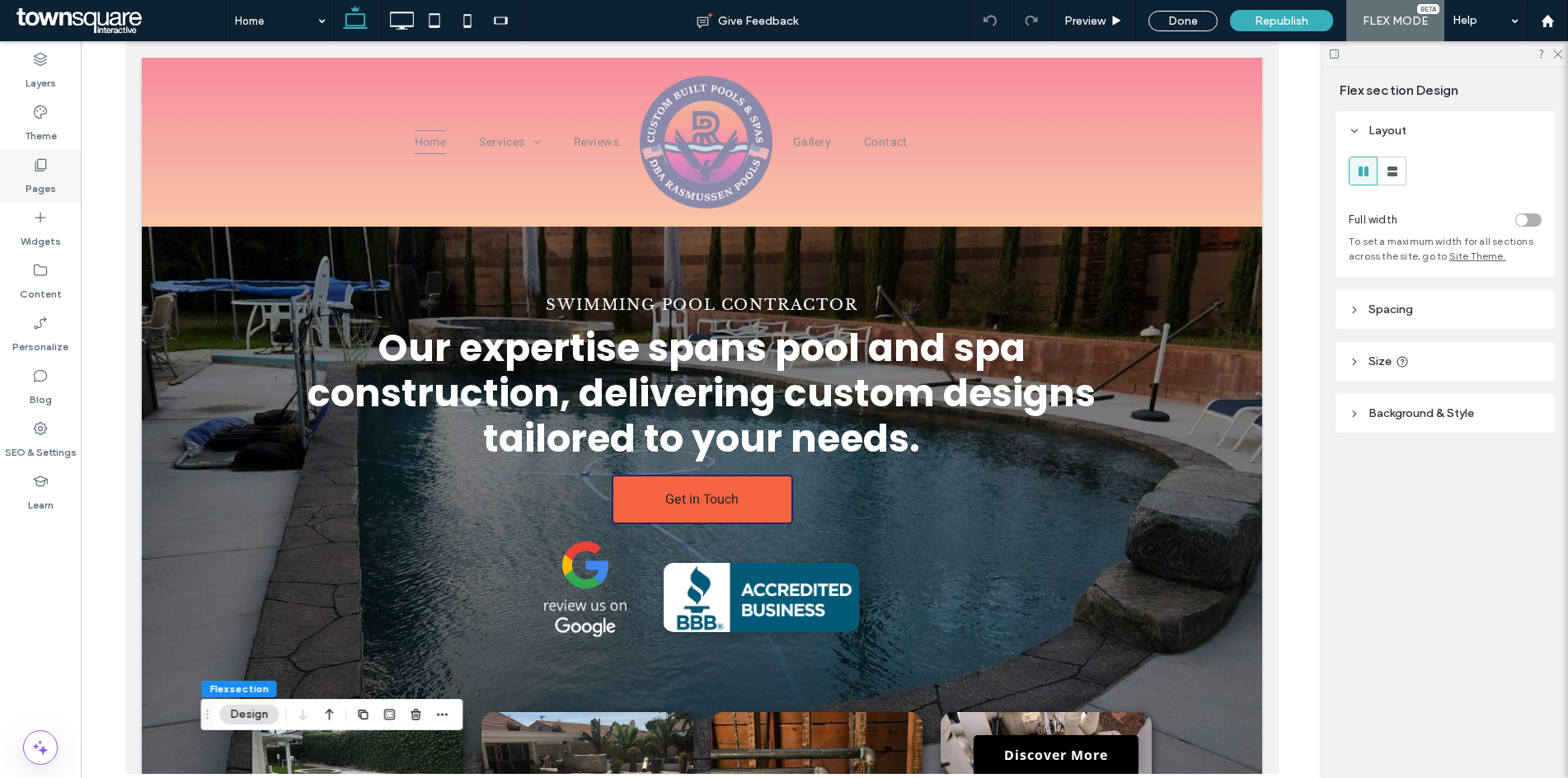 click on "Pages" at bounding box center (40, 176) 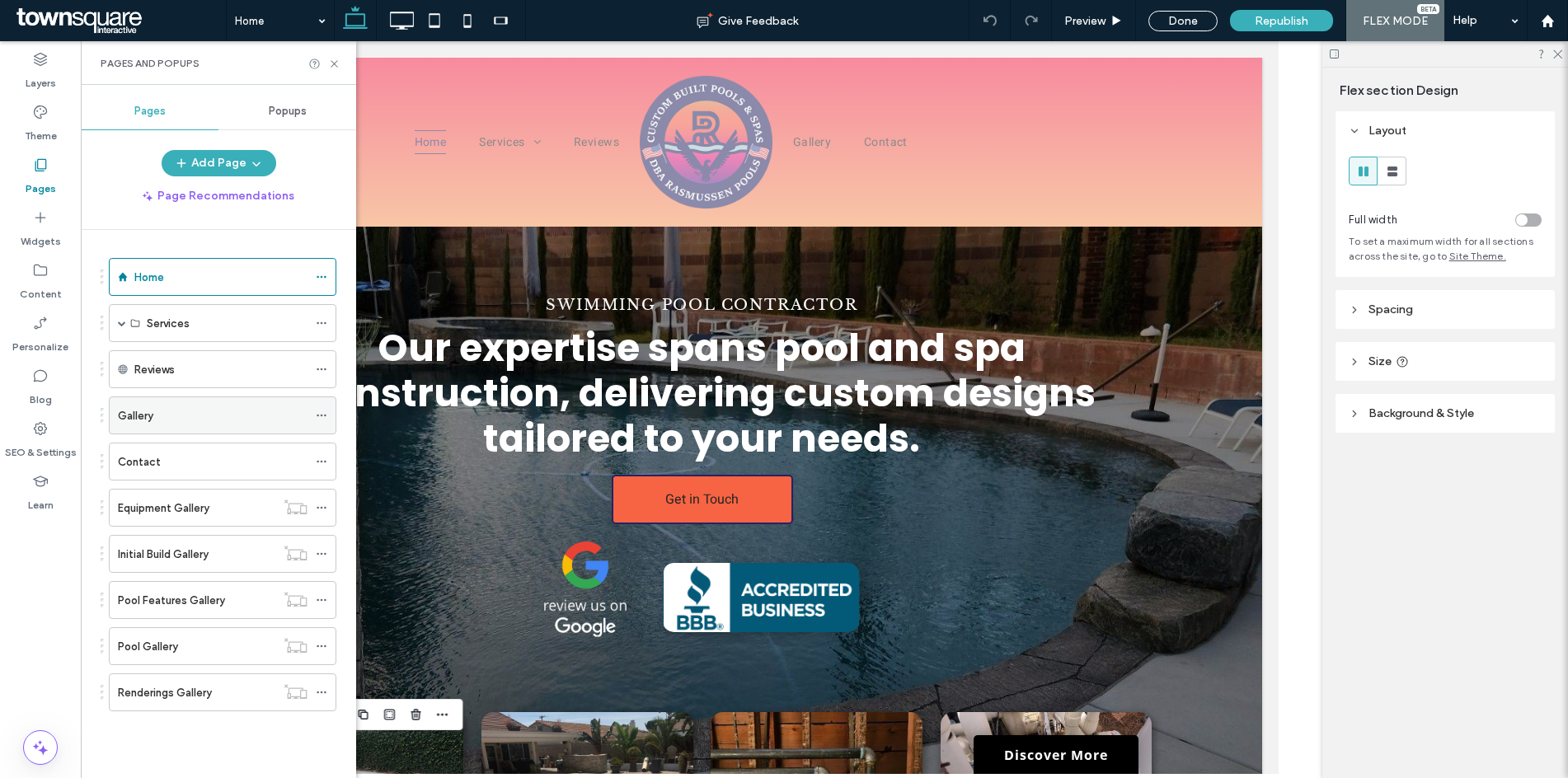 click on "Gallery" at bounding box center [213, 415] 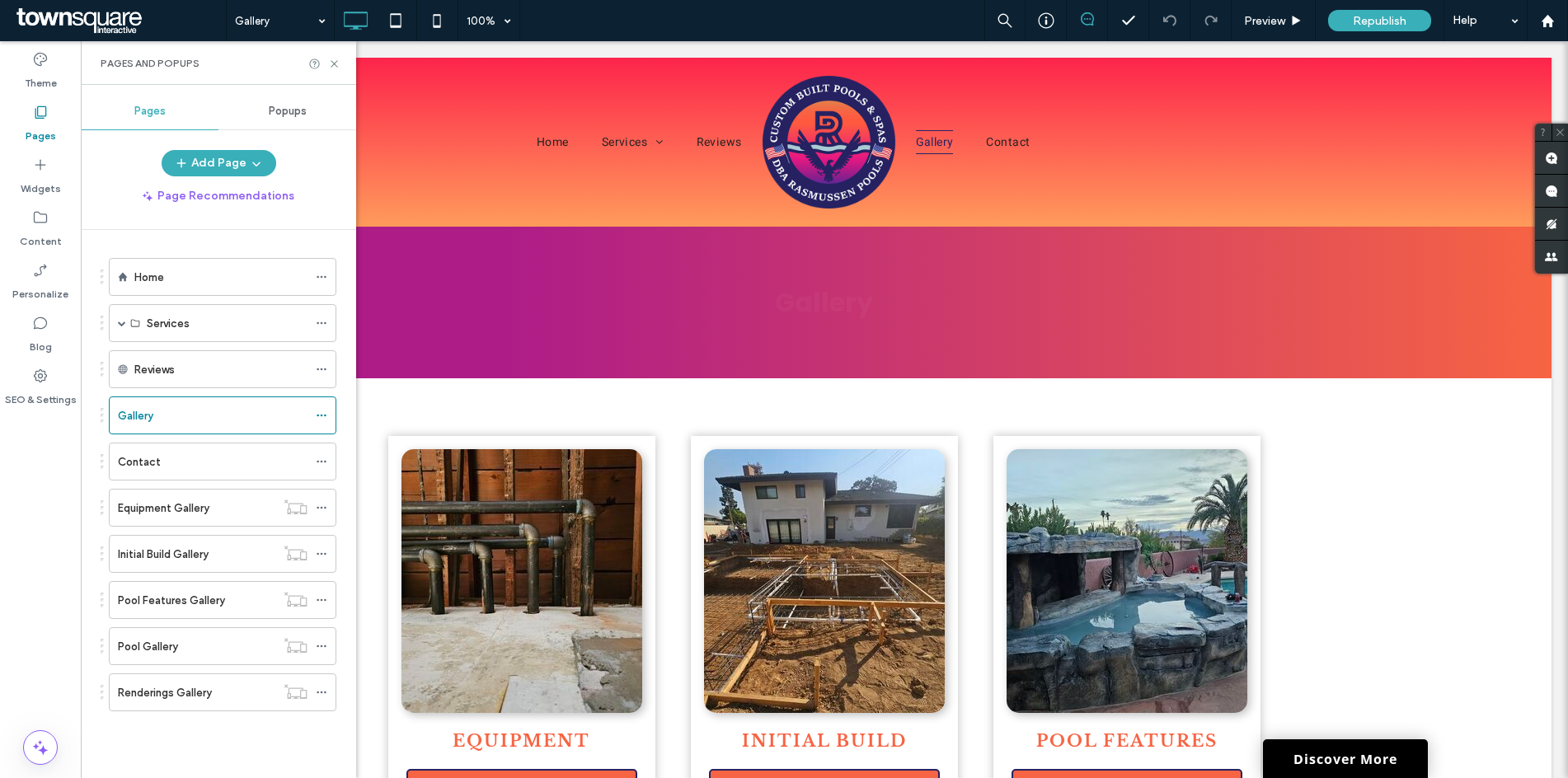 scroll, scrollTop: 0, scrollLeft: 0, axis: both 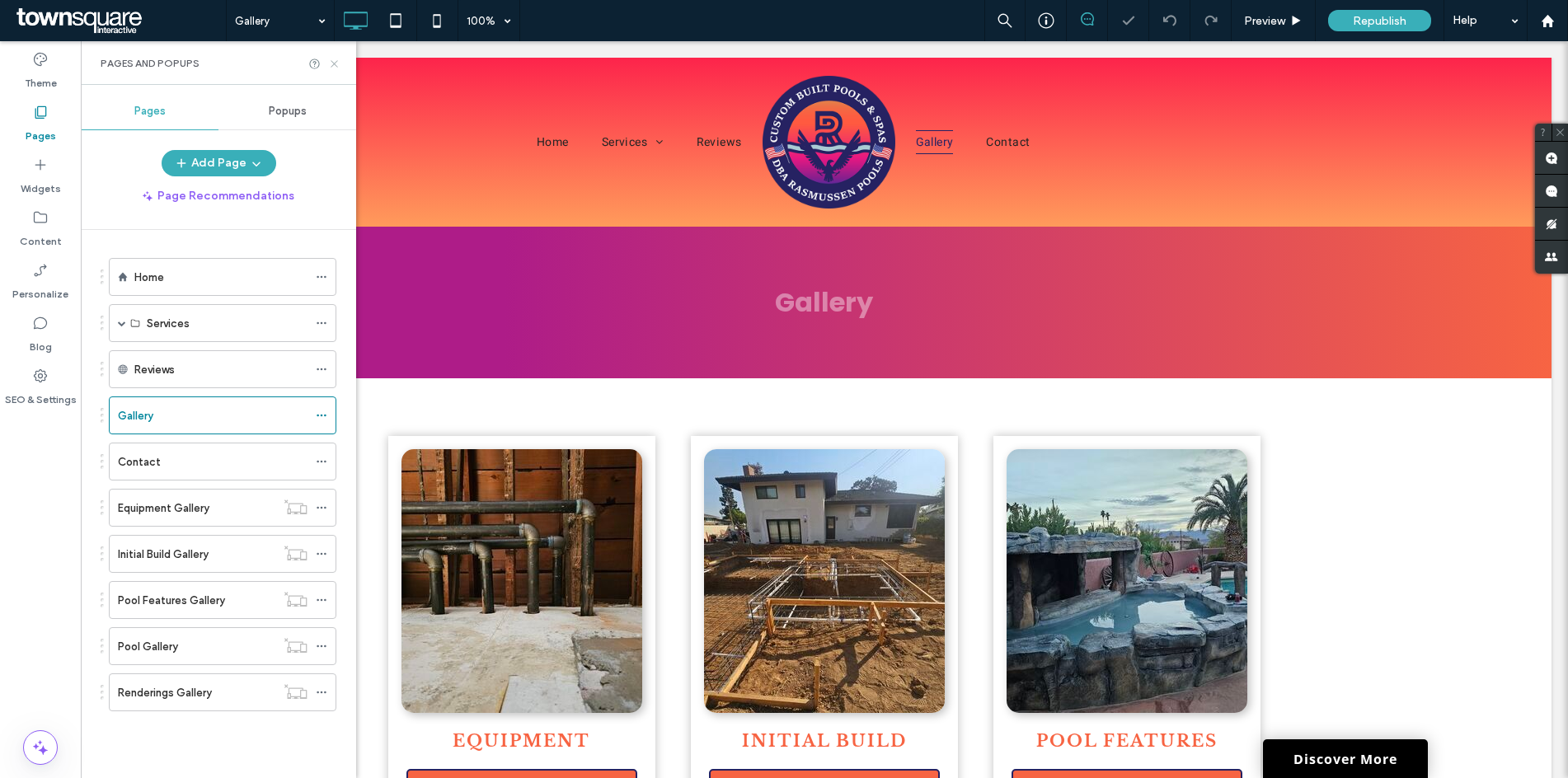 click 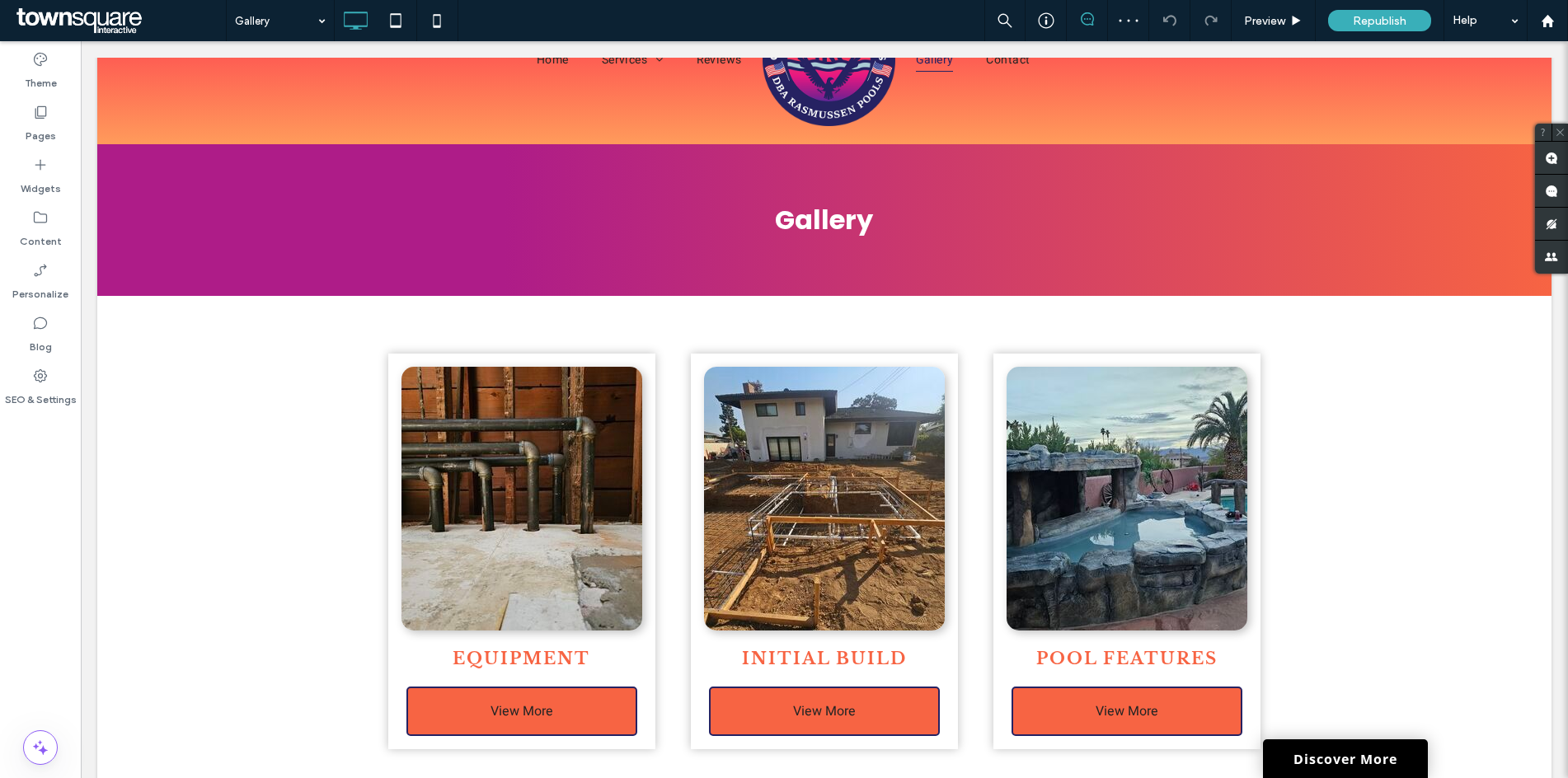 scroll, scrollTop: 247, scrollLeft: 0, axis: vertical 